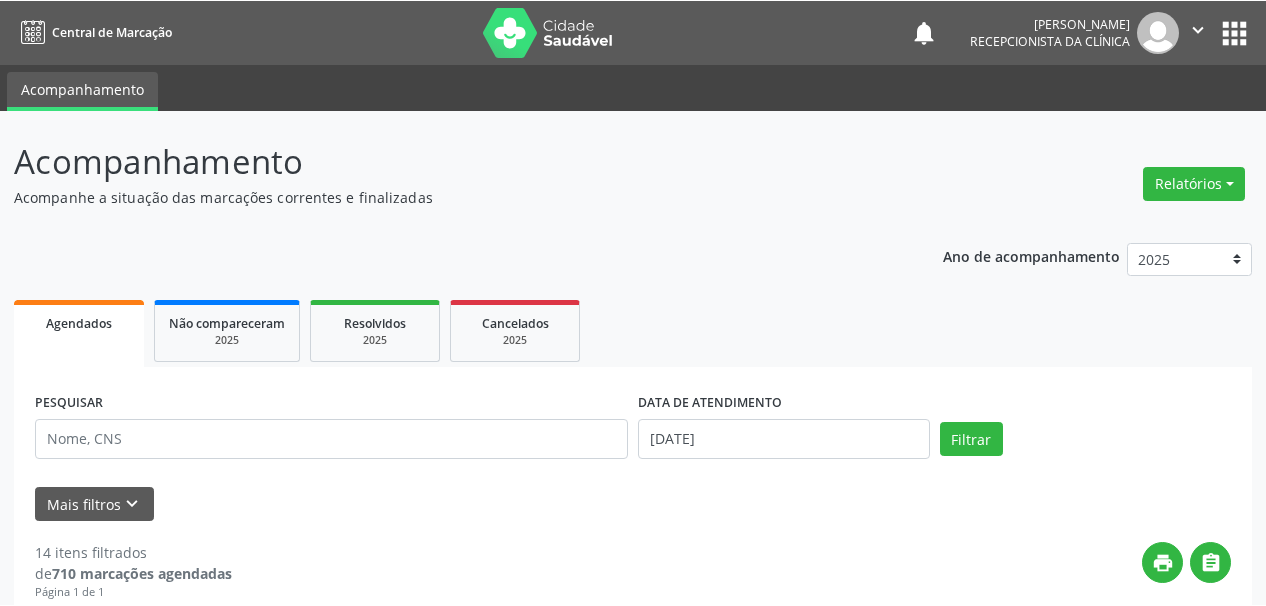 scroll, scrollTop: 0, scrollLeft: 0, axis: both 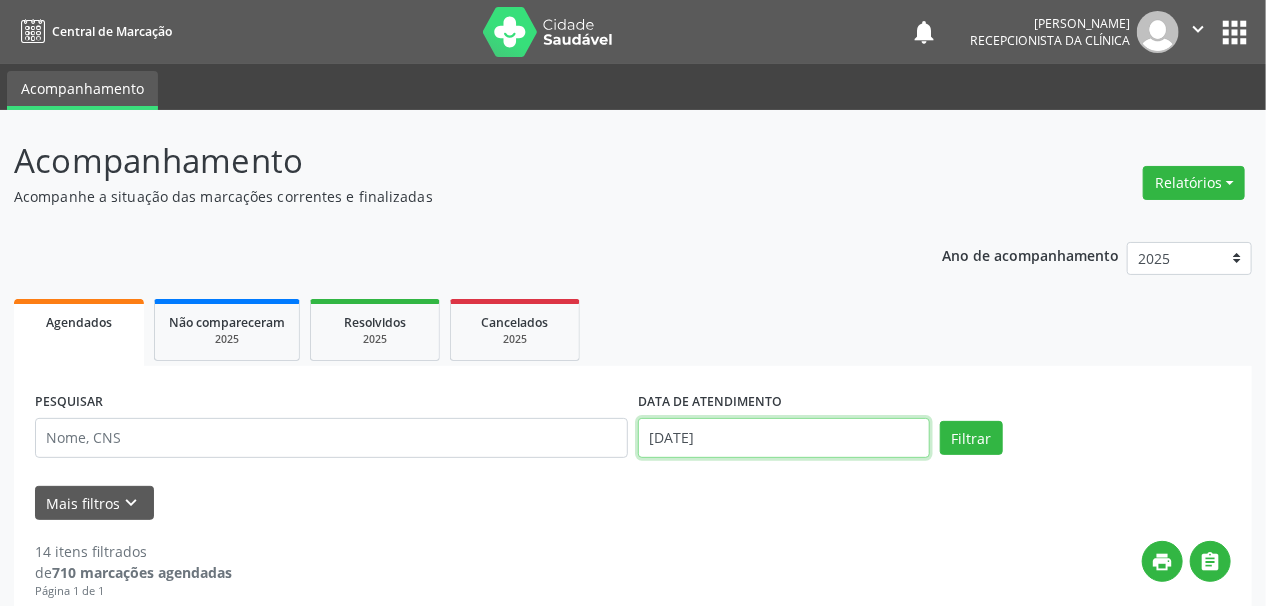 click on "[DATE]" at bounding box center (784, 438) 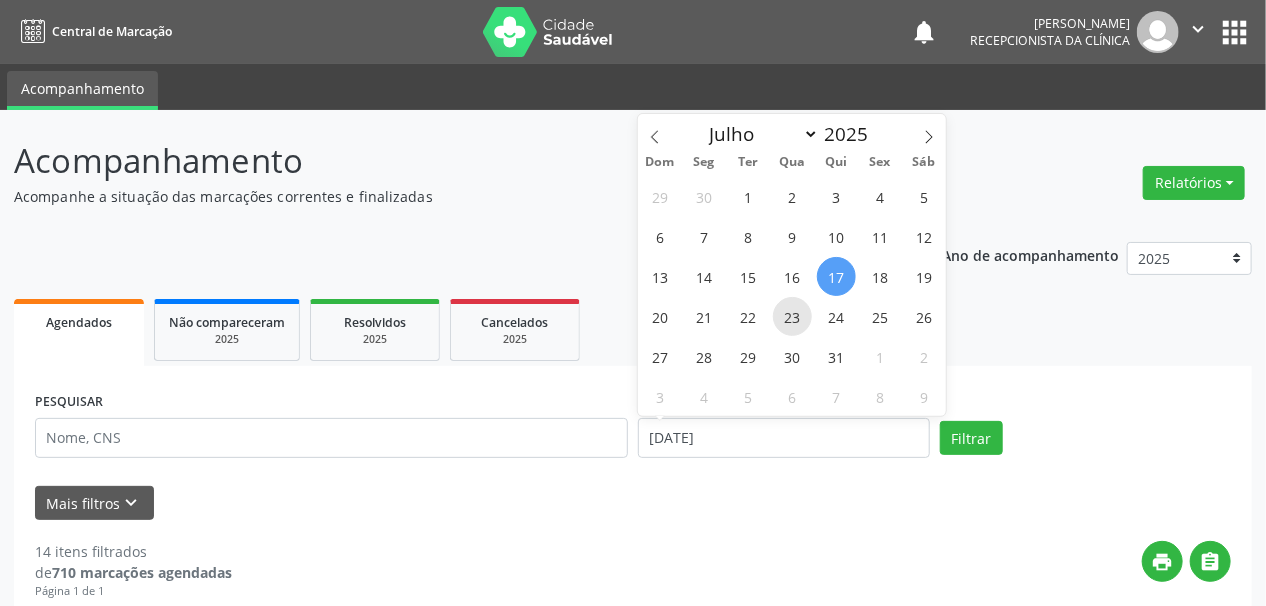 click on "23" at bounding box center (792, 316) 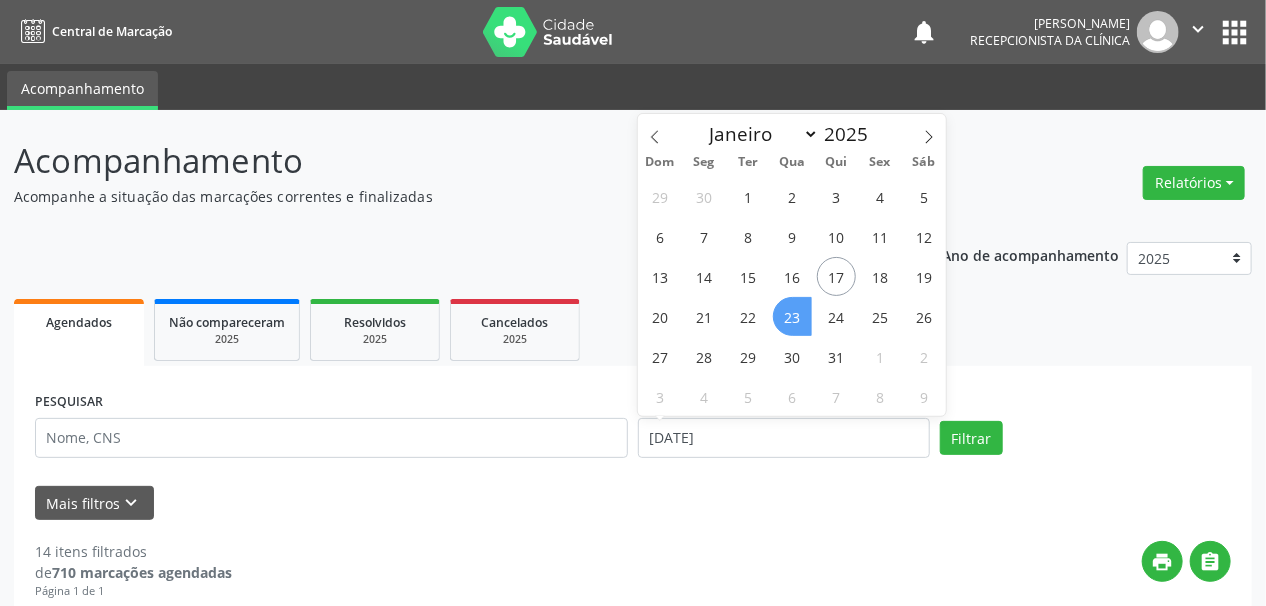 click on "23" at bounding box center [792, 316] 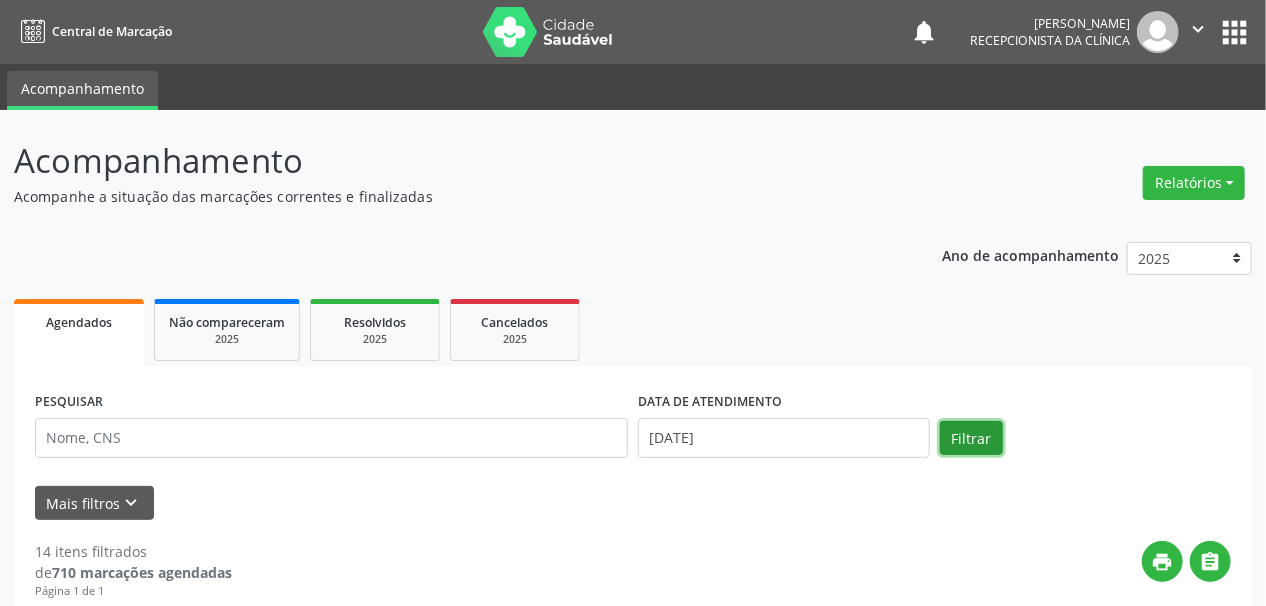 click on "Filtrar" at bounding box center (971, 438) 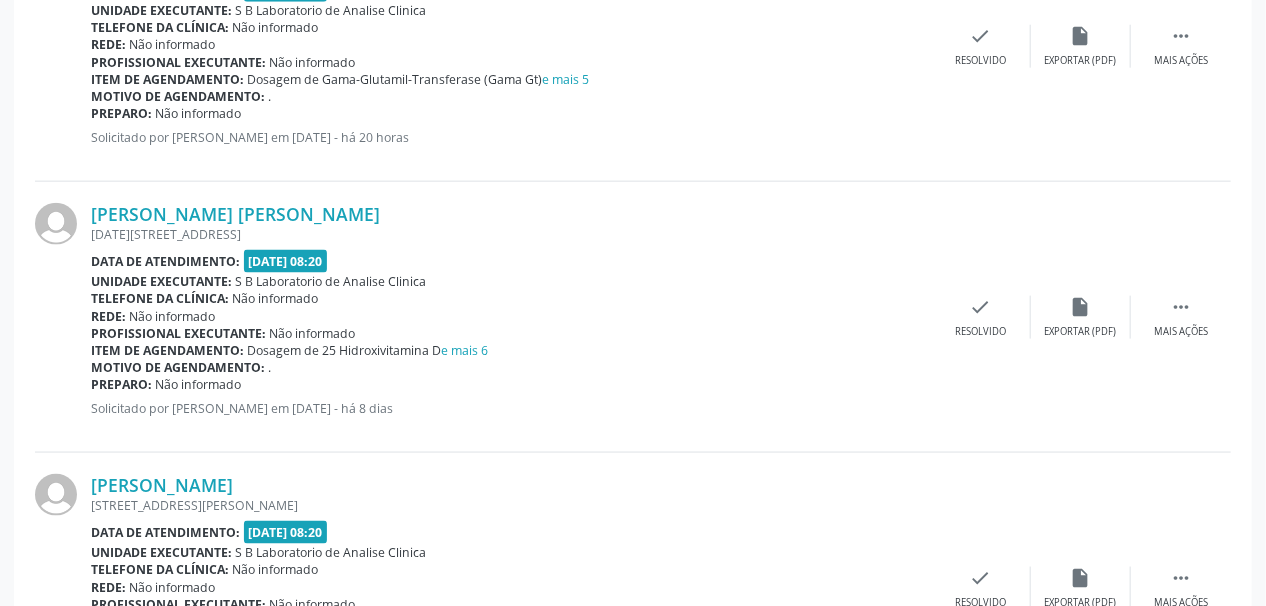 scroll, scrollTop: 1040, scrollLeft: 0, axis: vertical 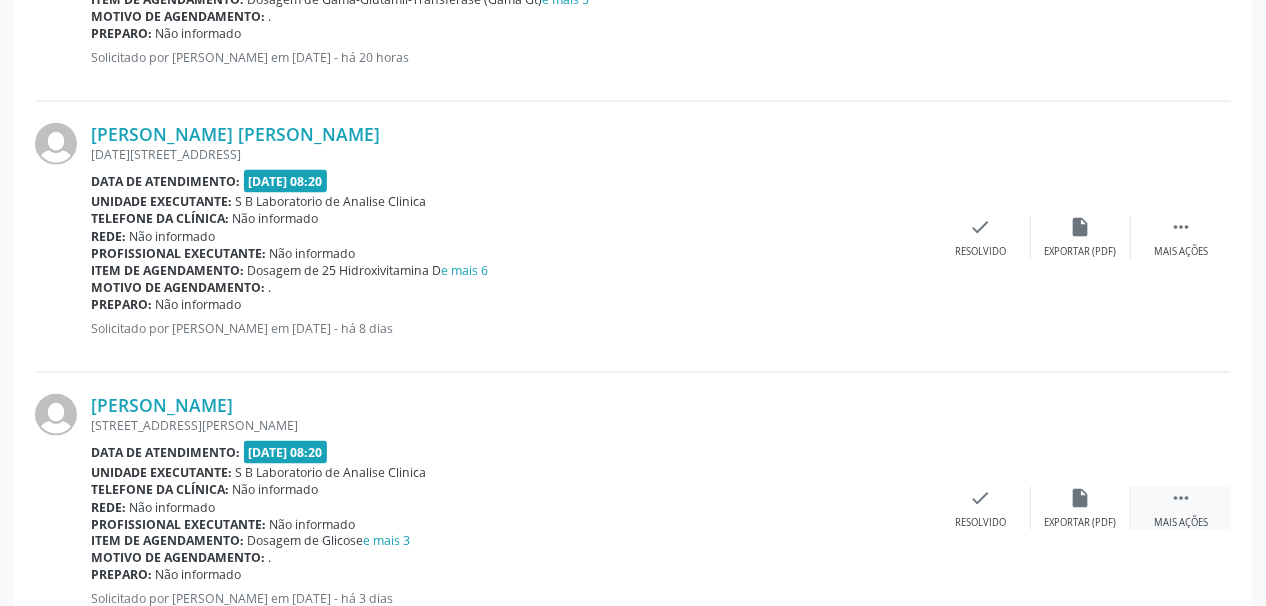 click on "
Mais ações" at bounding box center (1181, 508) 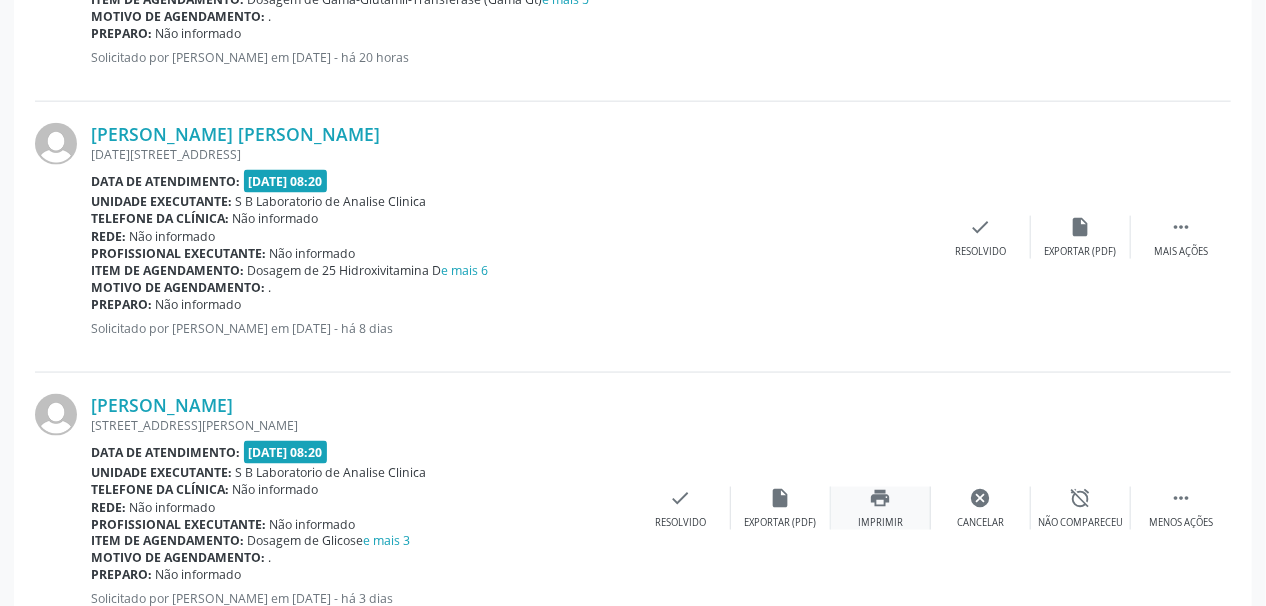 click on "print
Imprimir" at bounding box center (881, 508) 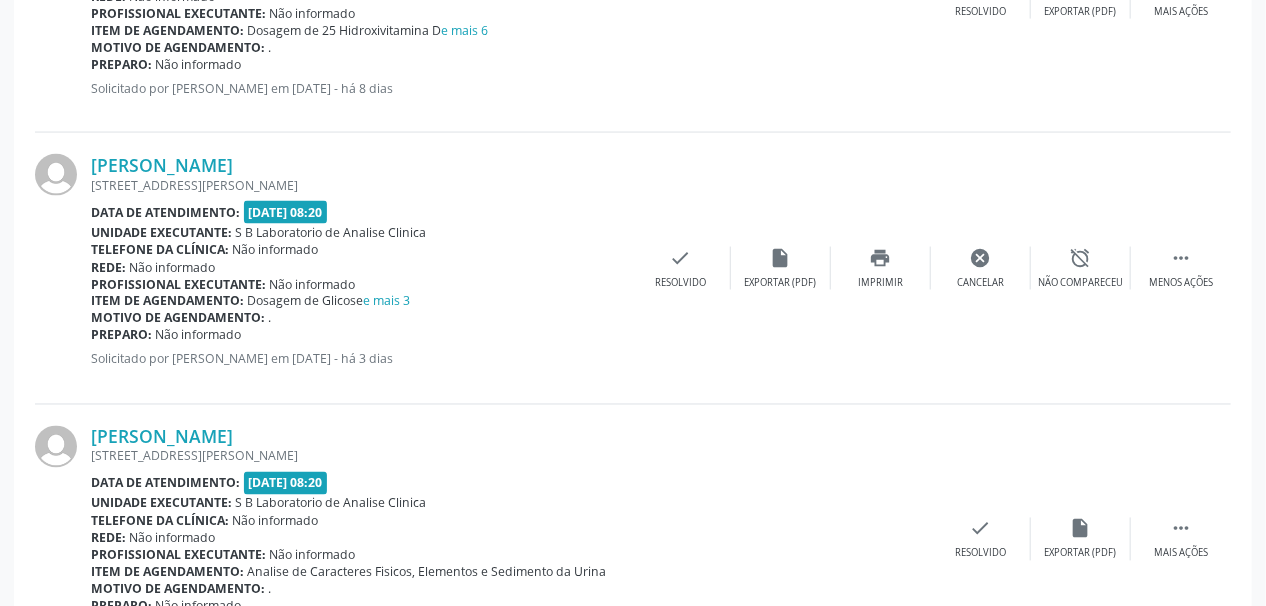 scroll, scrollTop: 1440, scrollLeft: 0, axis: vertical 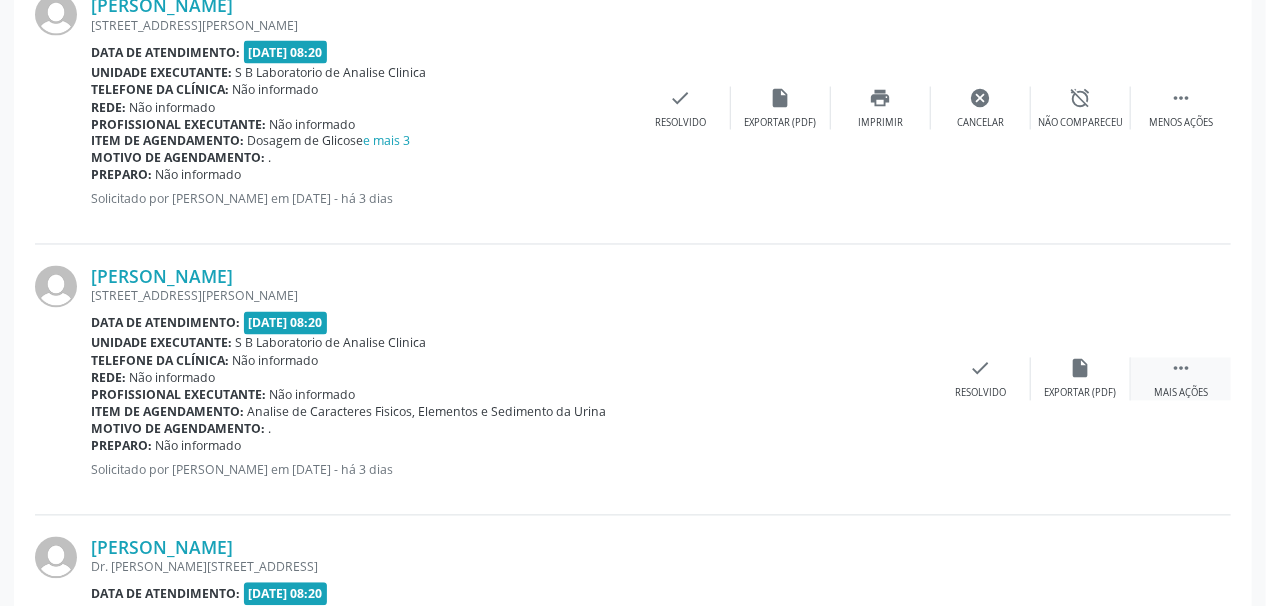 click on "" at bounding box center (1181, 369) 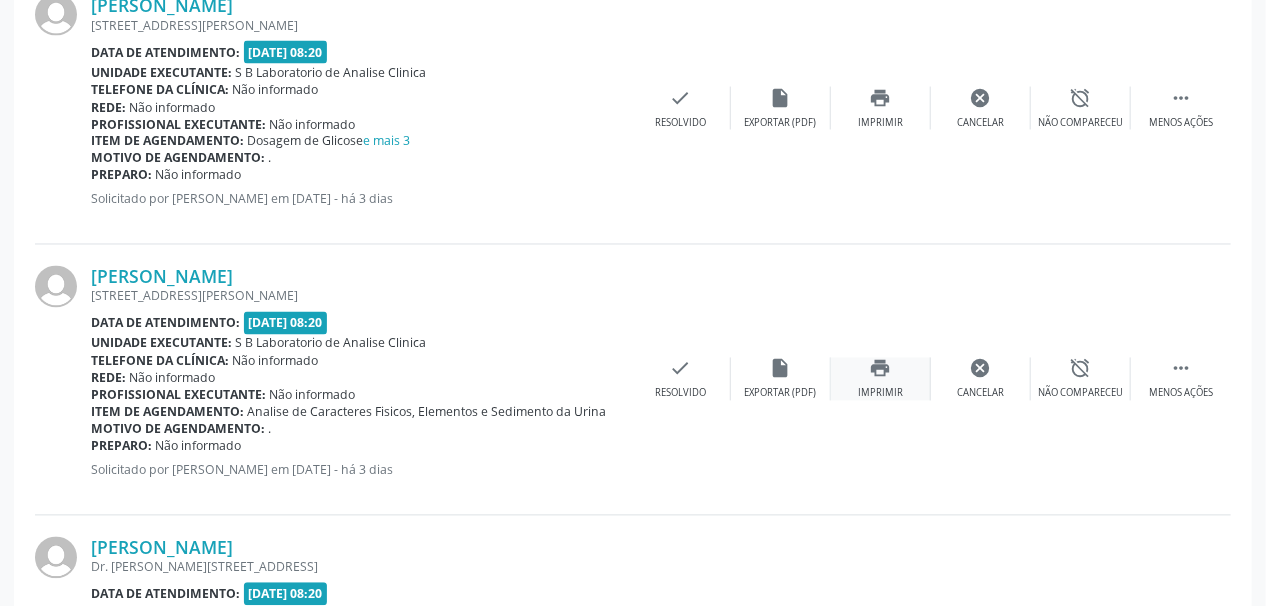 click on "print
Imprimir" at bounding box center [881, 379] 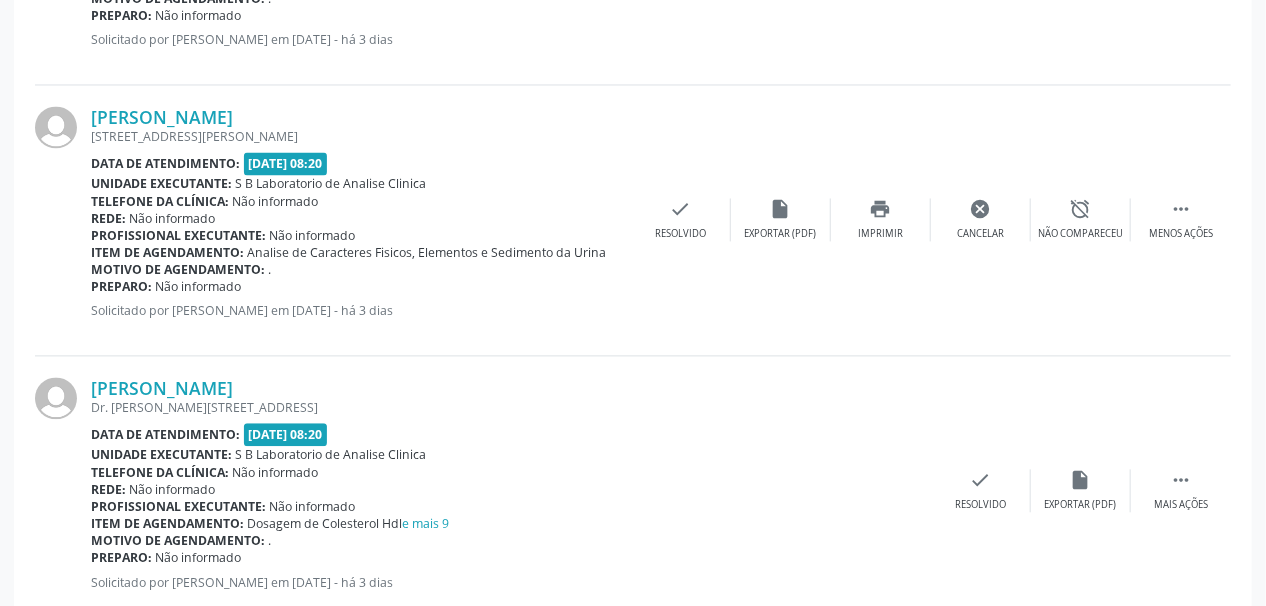 scroll, scrollTop: 1680, scrollLeft: 0, axis: vertical 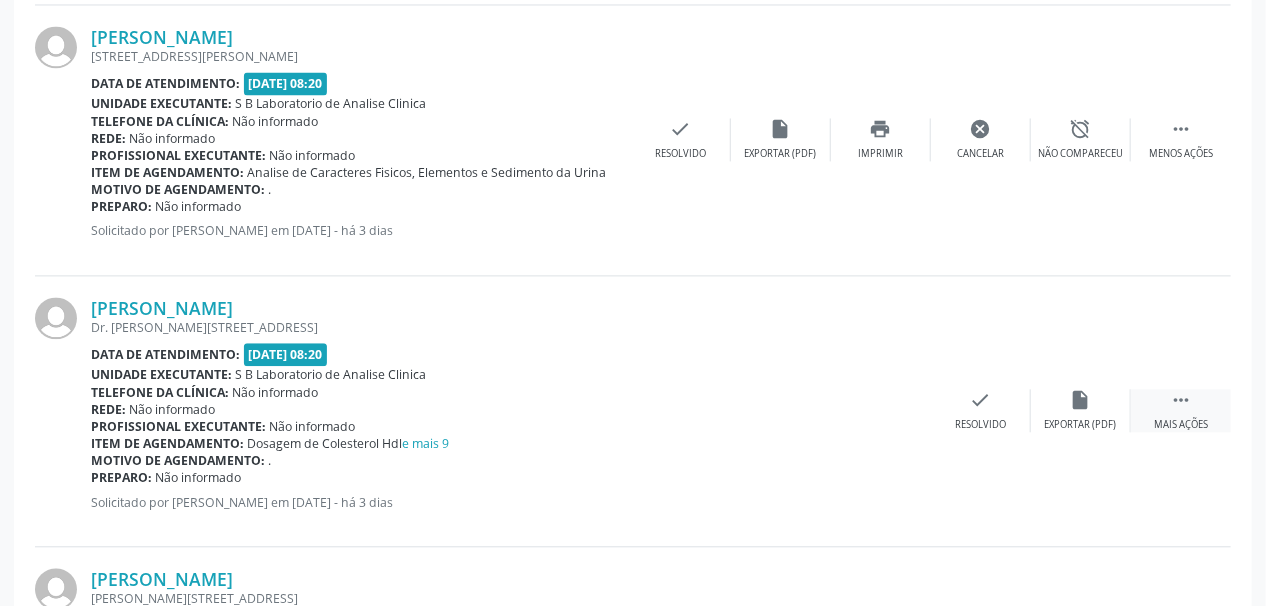click on "
Mais ações" at bounding box center [1181, 410] 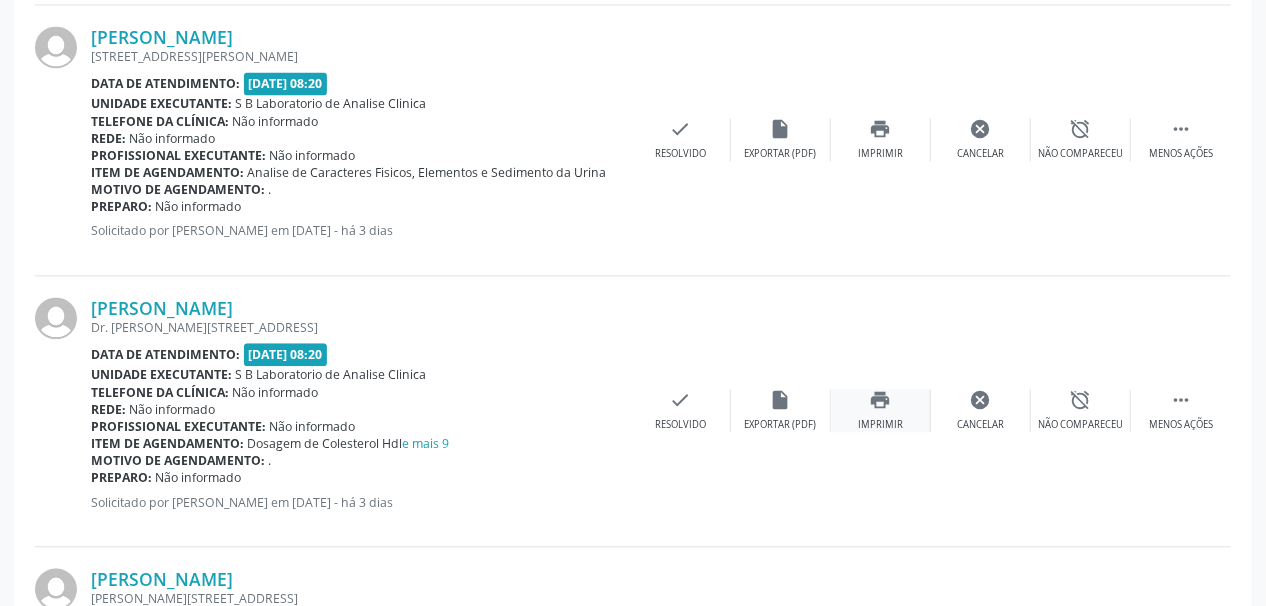 click on "print
Imprimir" at bounding box center (881, 410) 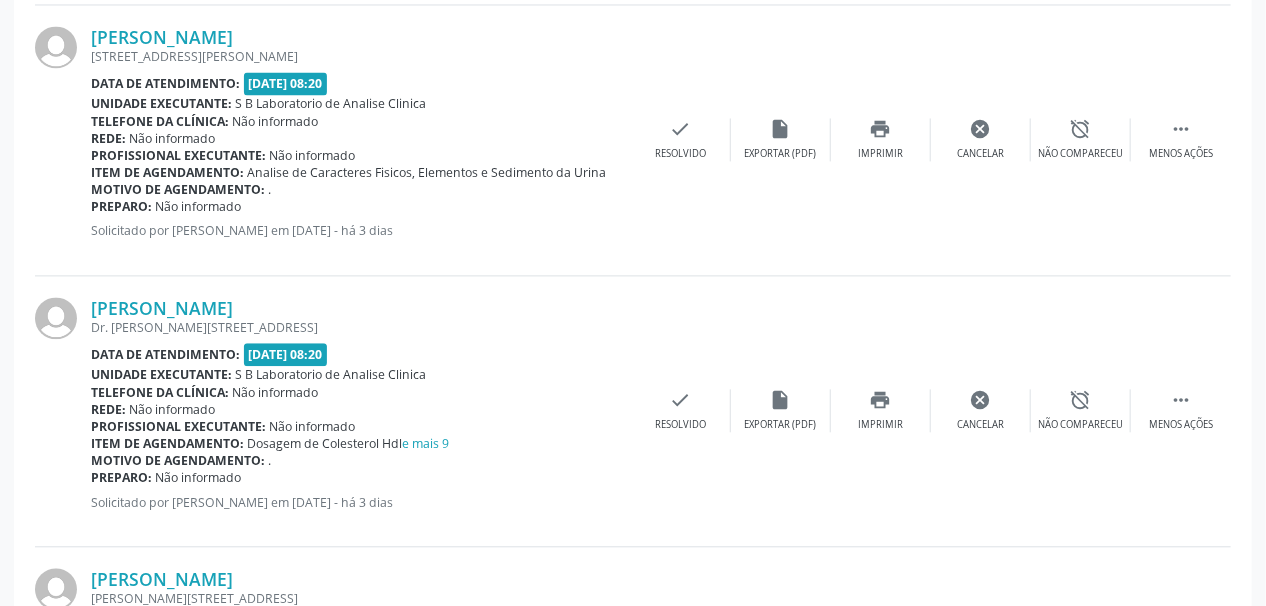scroll, scrollTop: 1920, scrollLeft: 0, axis: vertical 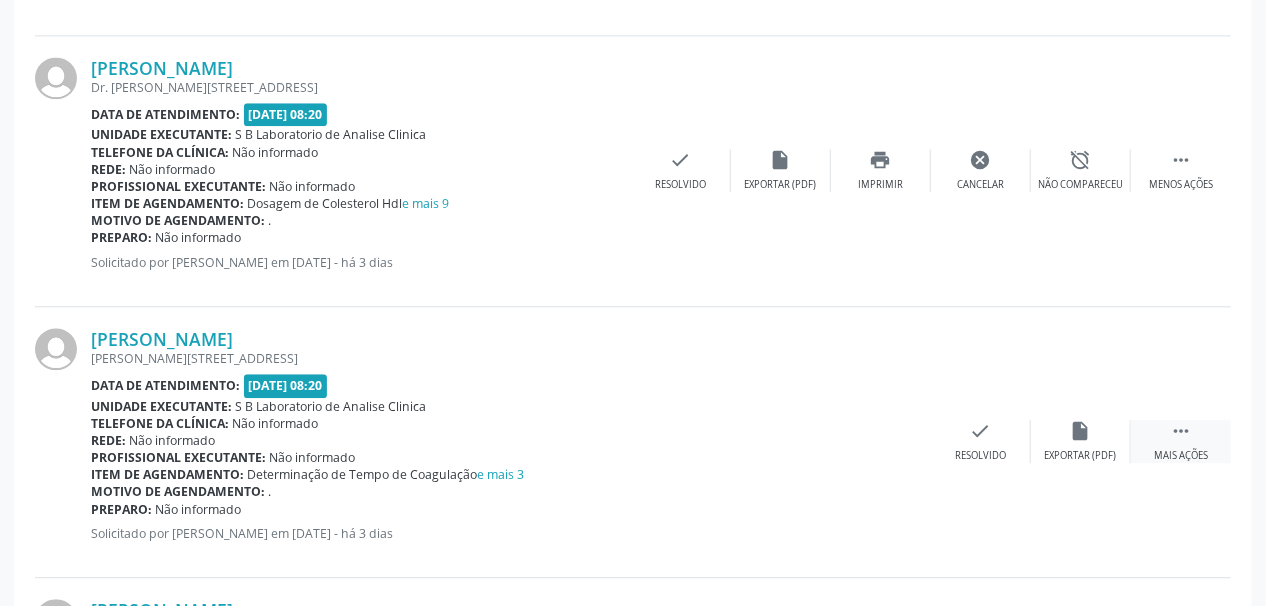 click on "Mais ações" at bounding box center (1181, 456) 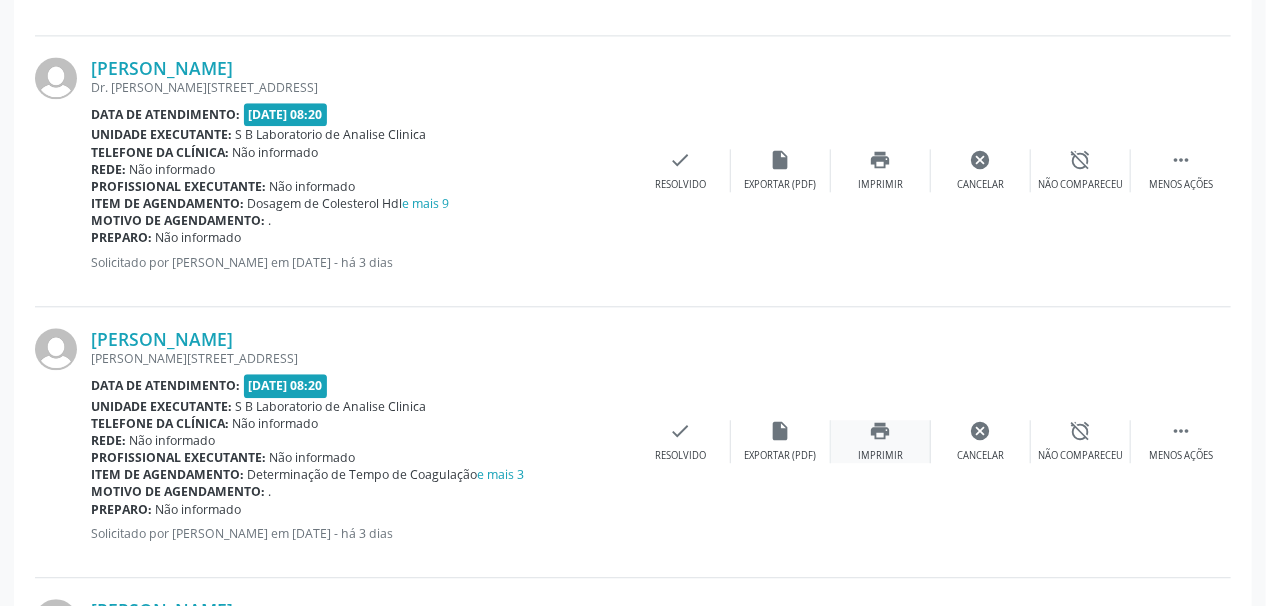 click on "print" at bounding box center [881, 431] 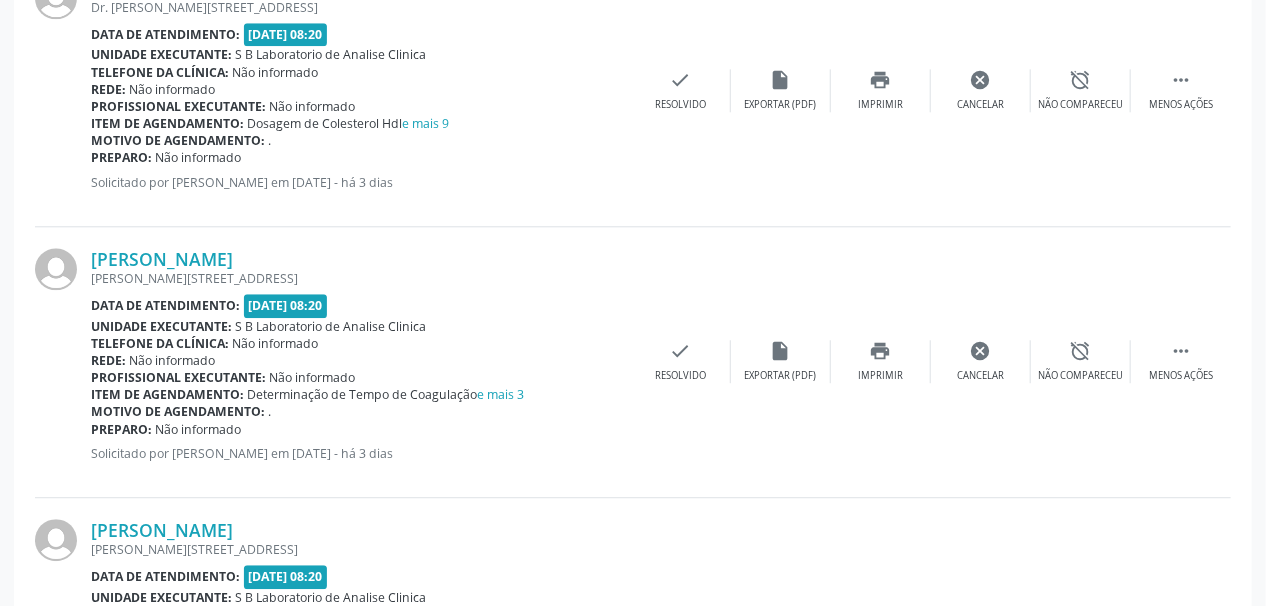 scroll, scrollTop: 2160, scrollLeft: 0, axis: vertical 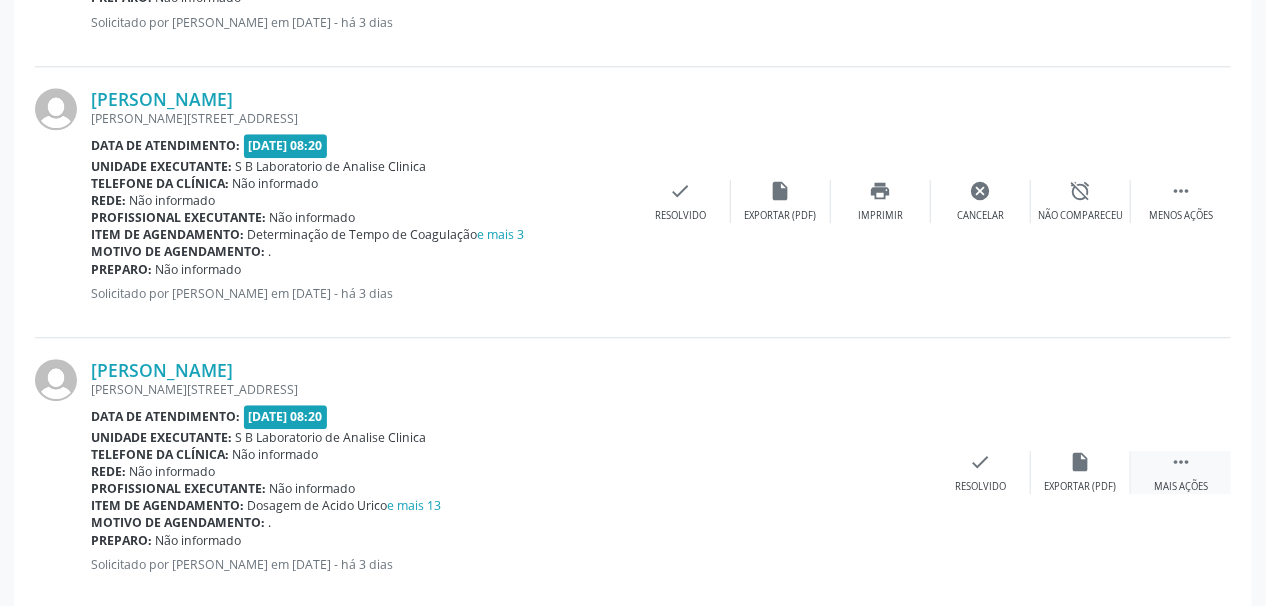 click on "
Mais ações" at bounding box center (1181, 472) 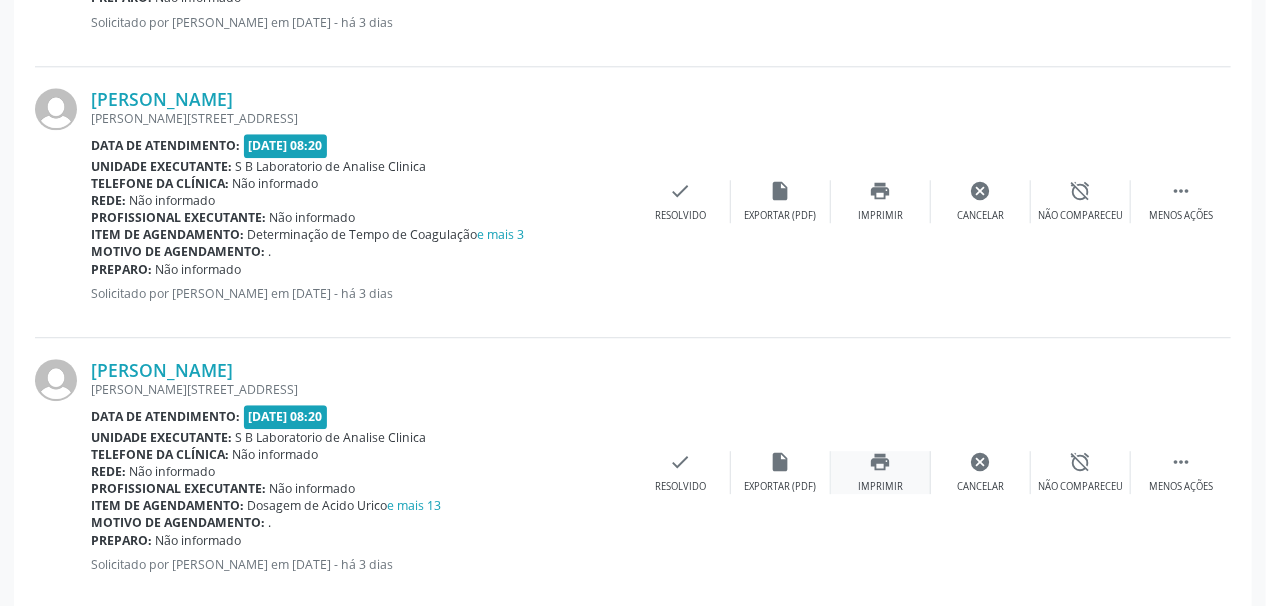 click on "print
Imprimir" at bounding box center [881, 472] 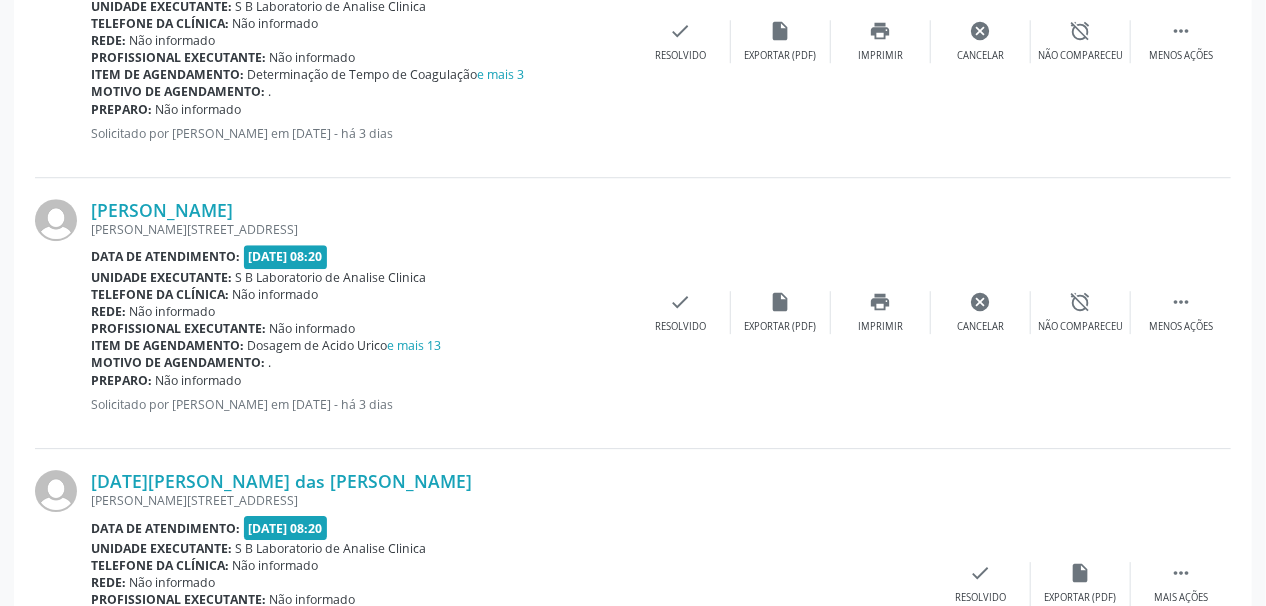 scroll, scrollTop: 2400, scrollLeft: 0, axis: vertical 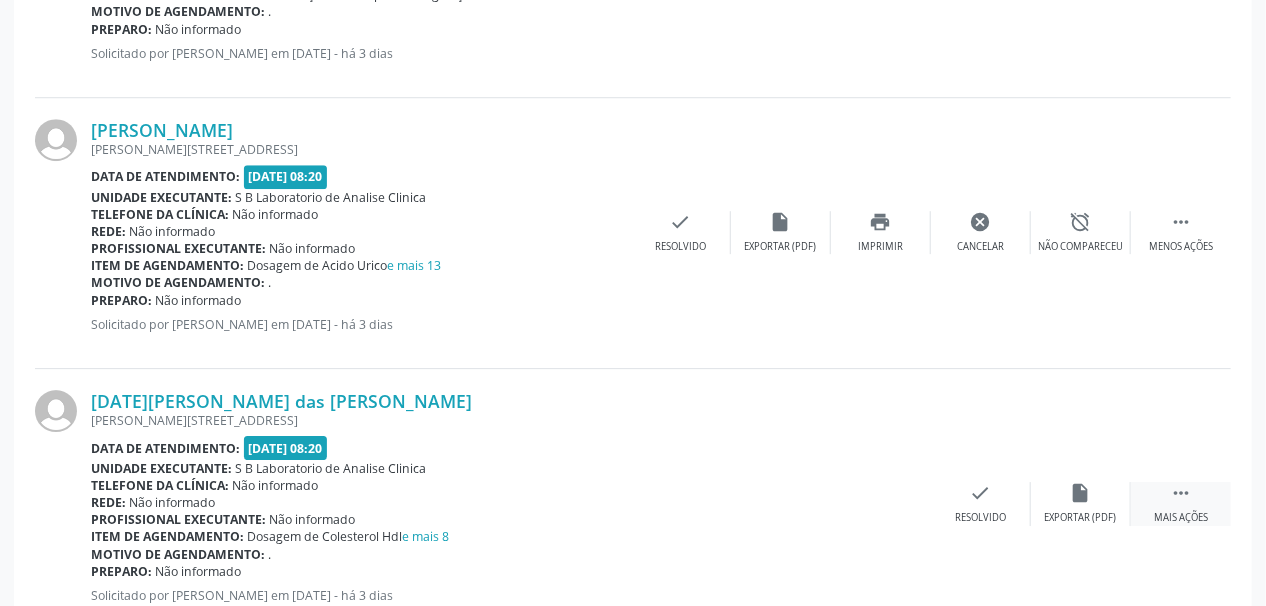 click on "
Mais ações" at bounding box center [1181, 503] 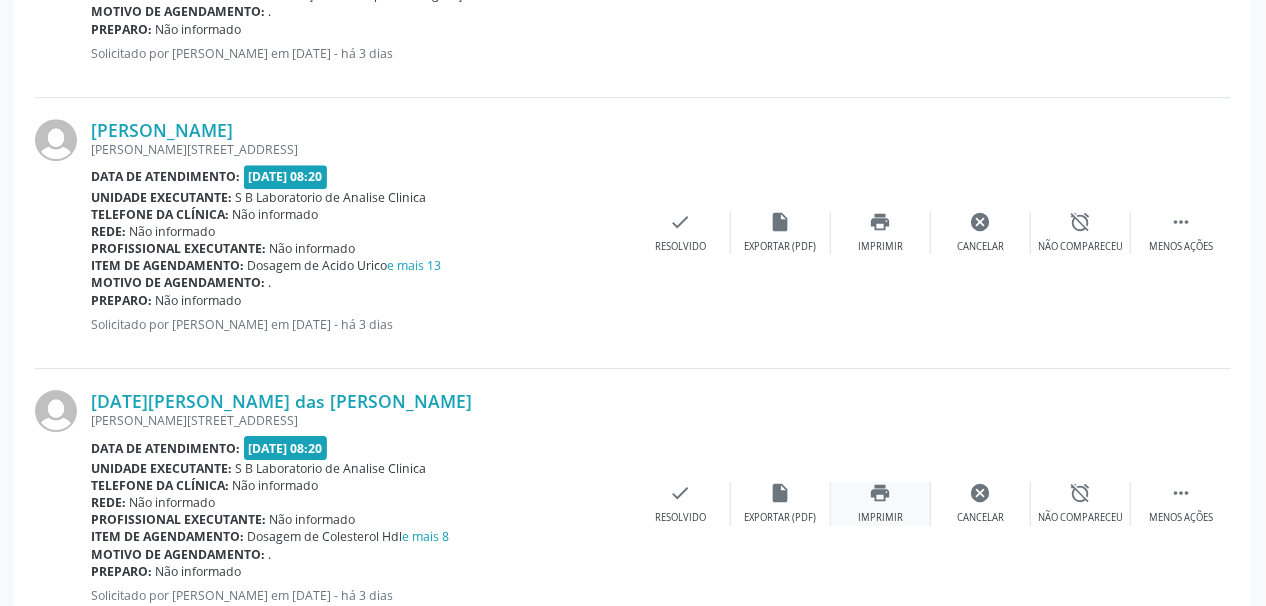 click on "print
Imprimir" at bounding box center [881, 503] 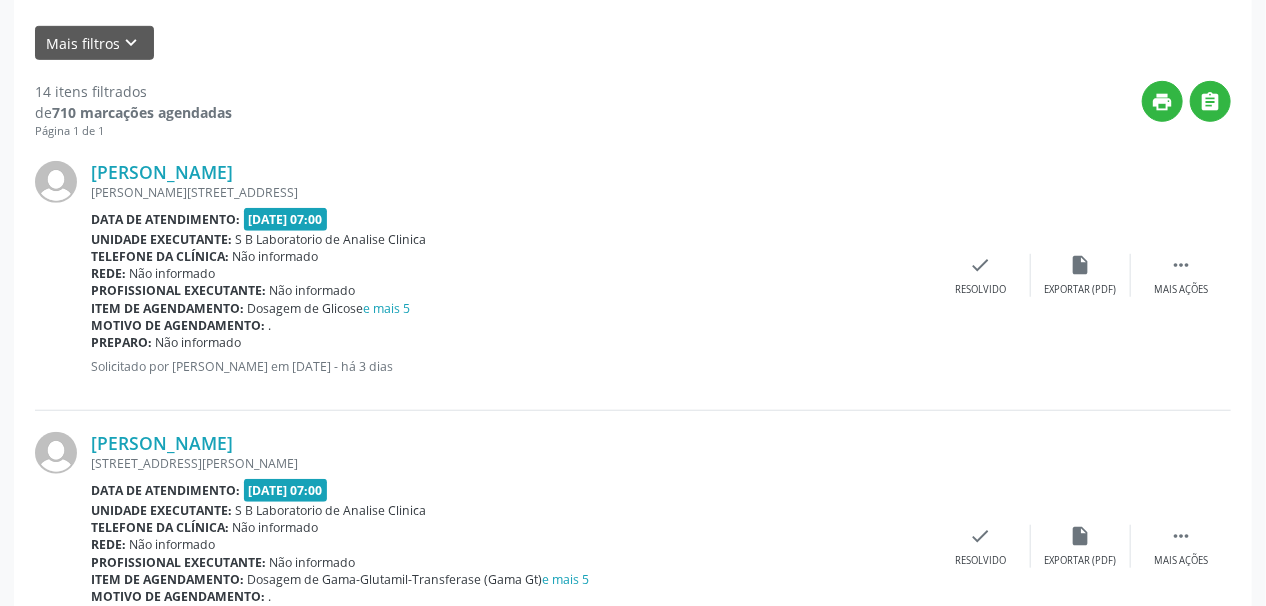 scroll, scrollTop: 0, scrollLeft: 0, axis: both 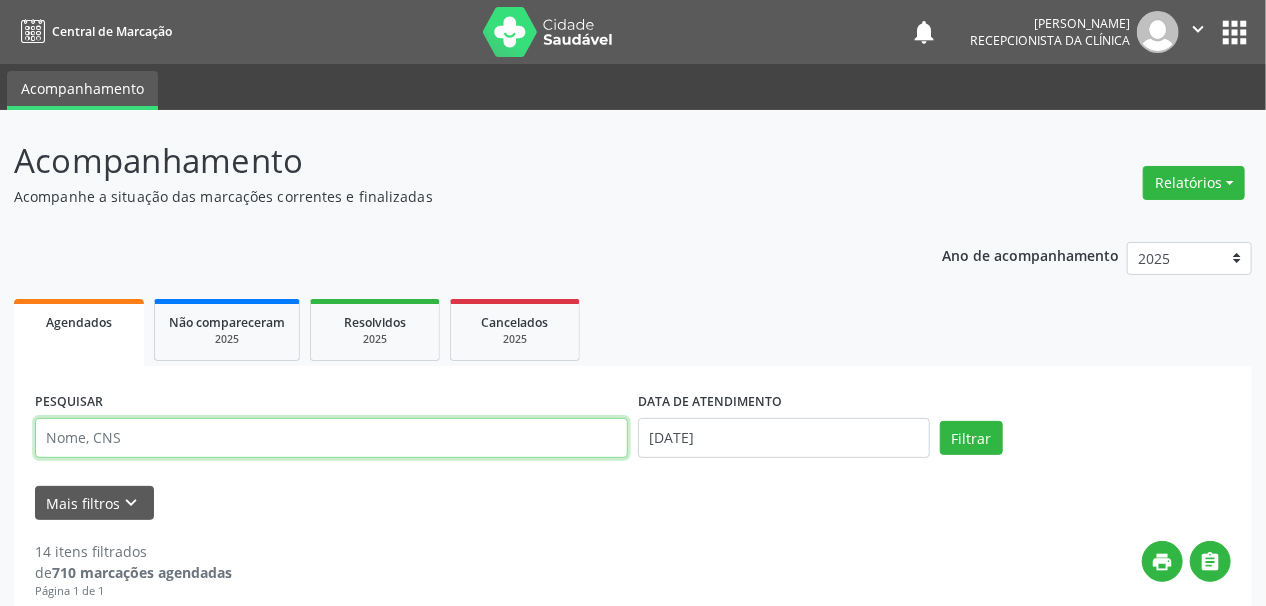 click at bounding box center (331, 438) 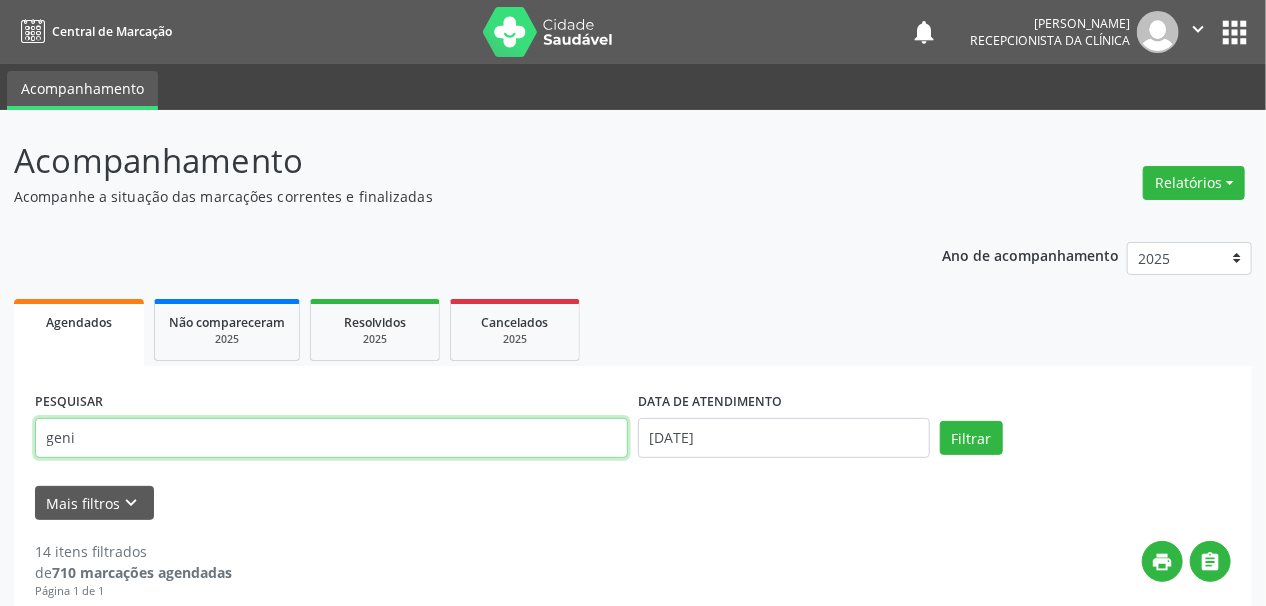 click on "Filtrar" at bounding box center [971, 438] 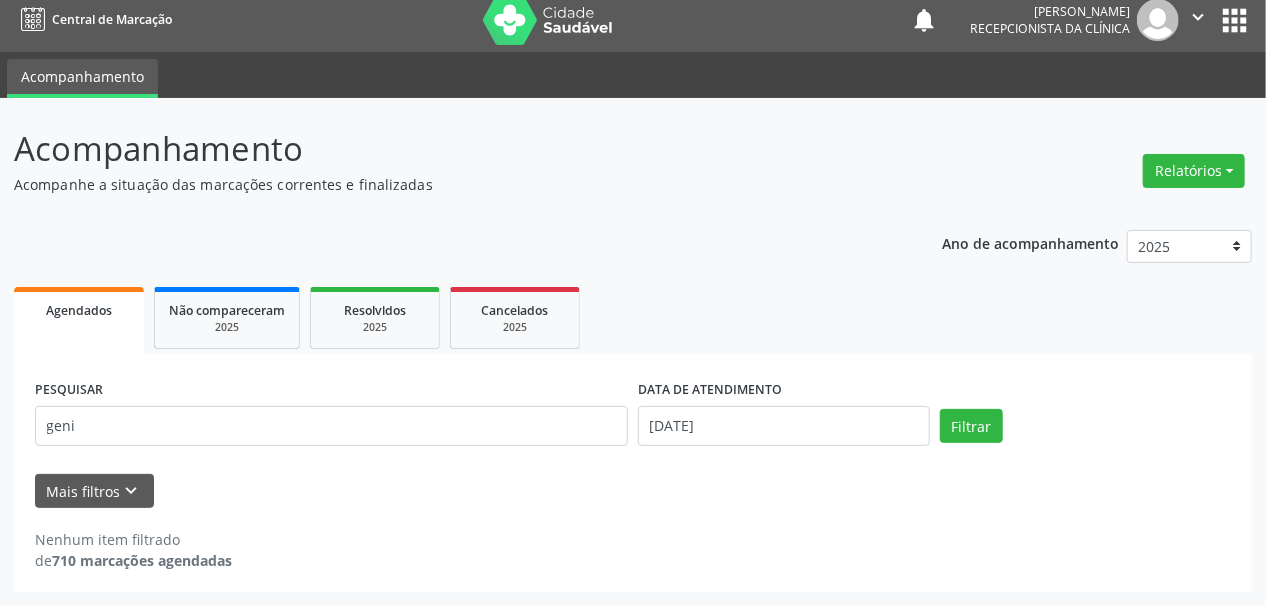 scroll, scrollTop: 12, scrollLeft: 0, axis: vertical 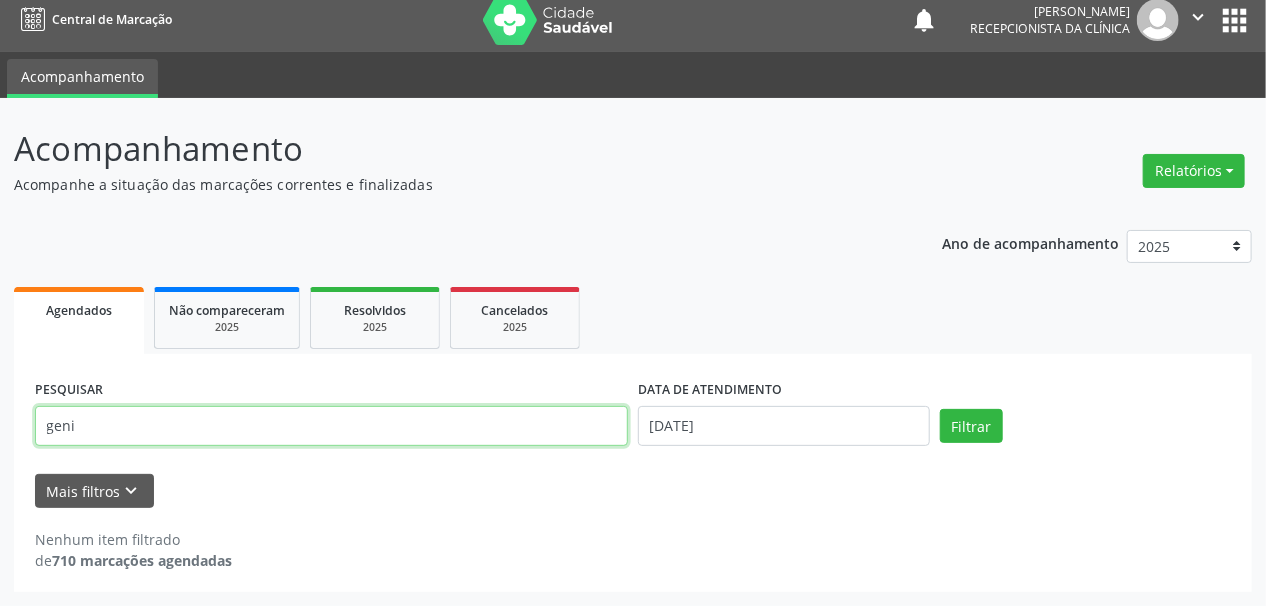 drag, startPoint x: 166, startPoint y: 426, endPoint x: 0, endPoint y: 432, distance: 166.1084 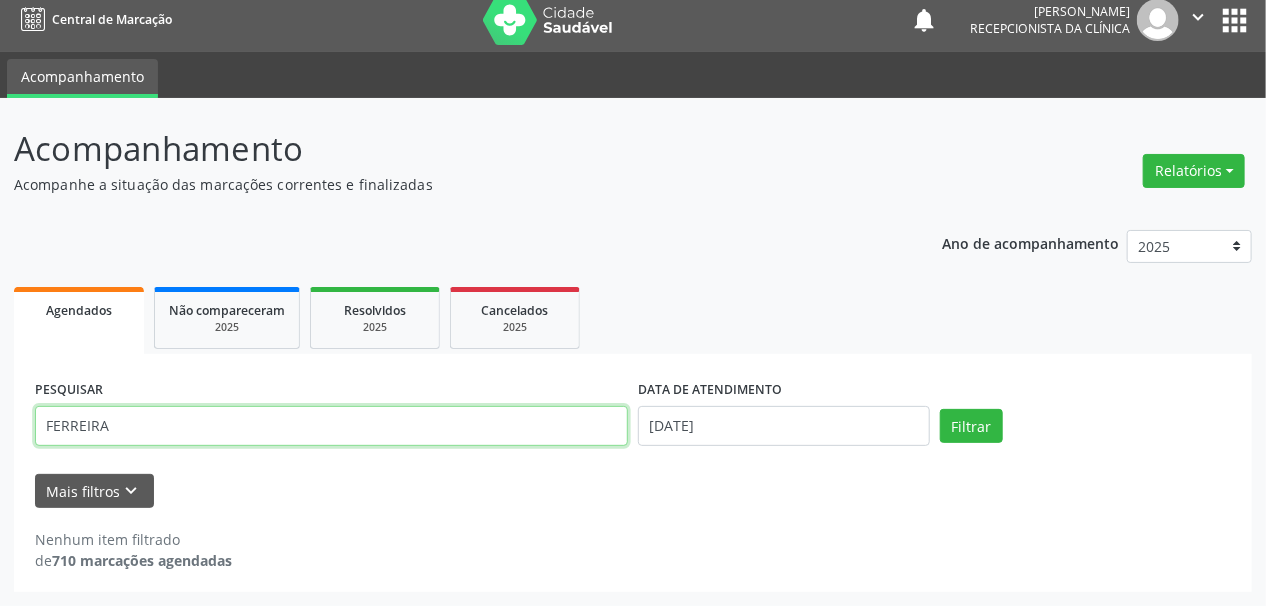 click on "Filtrar" at bounding box center (971, 426) 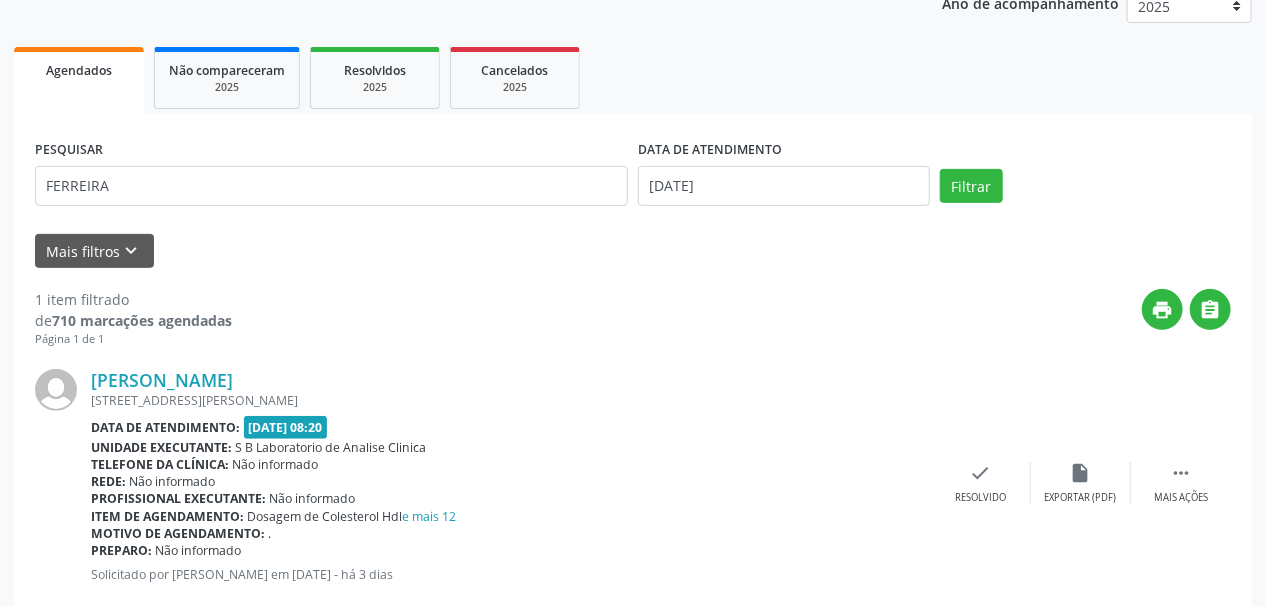 scroll, scrollTop: 299, scrollLeft: 0, axis: vertical 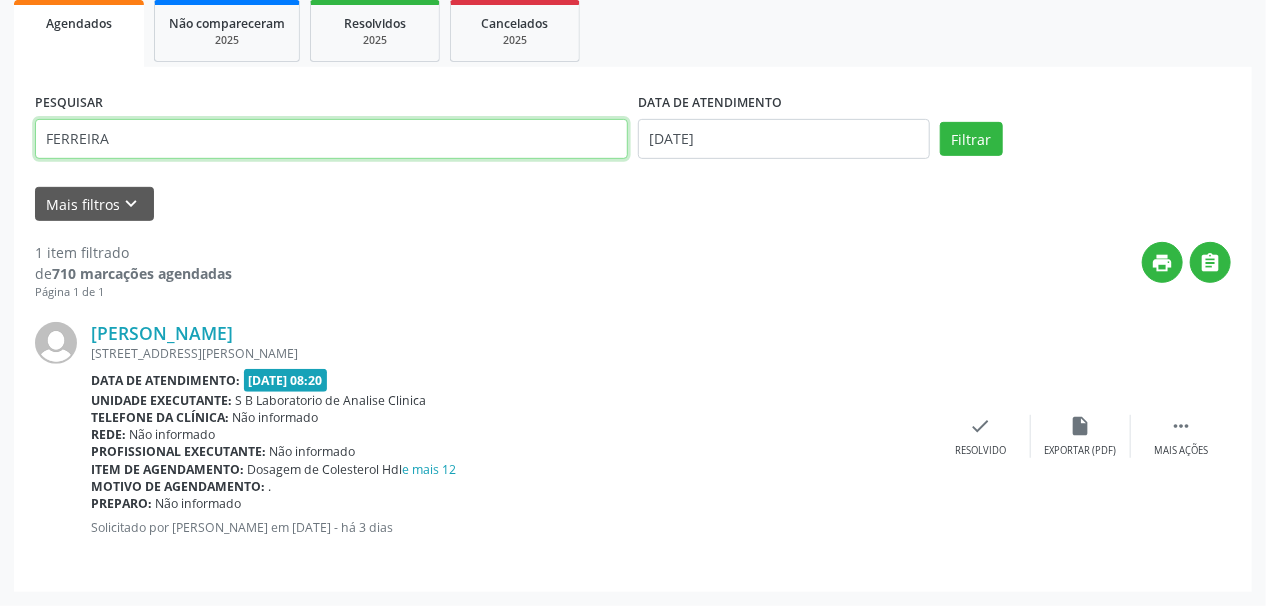 drag, startPoint x: 68, startPoint y: 140, endPoint x: 0, endPoint y: 142, distance: 68.0294 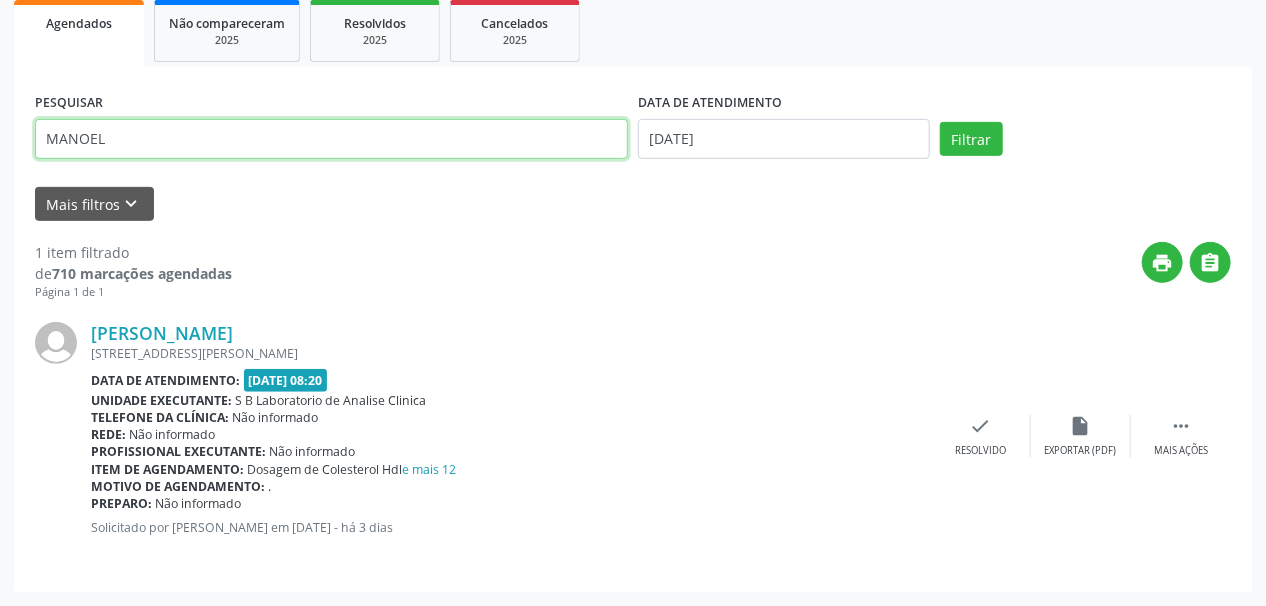 click on "Filtrar" at bounding box center (971, 139) 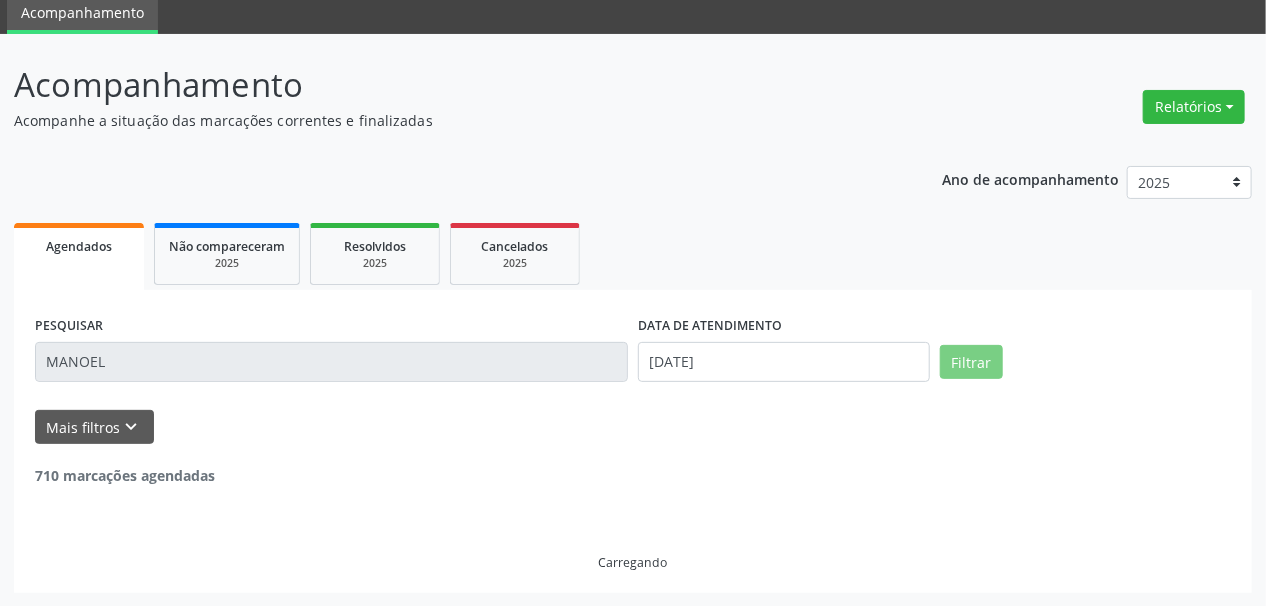scroll, scrollTop: 299, scrollLeft: 0, axis: vertical 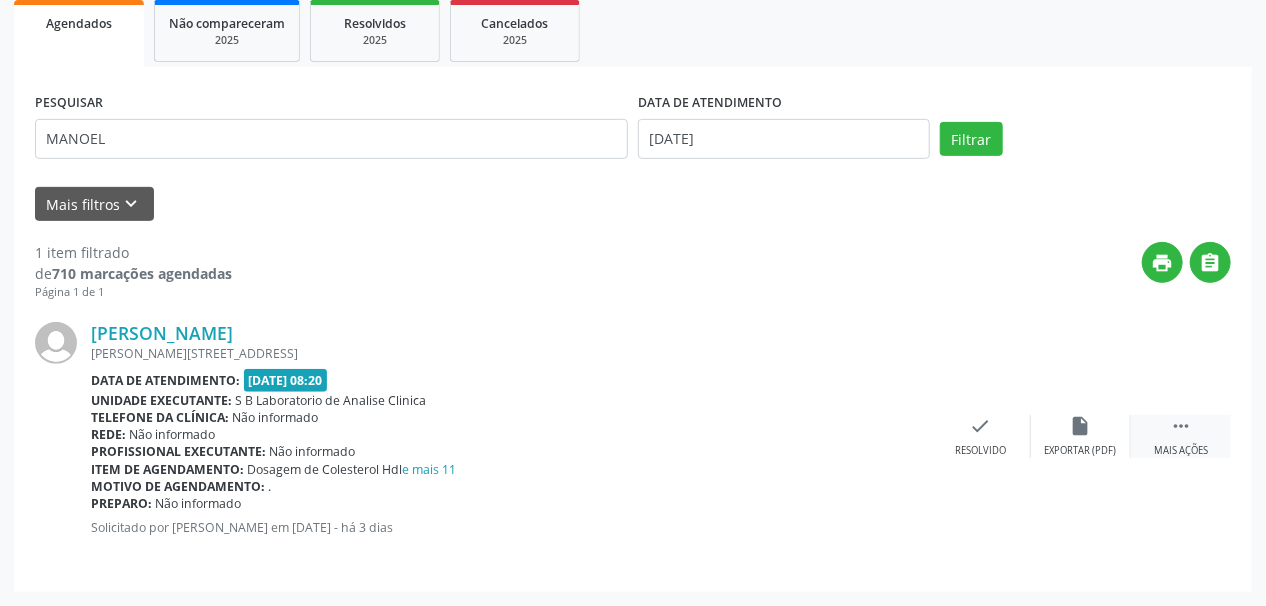 click on "" at bounding box center [1181, 426] 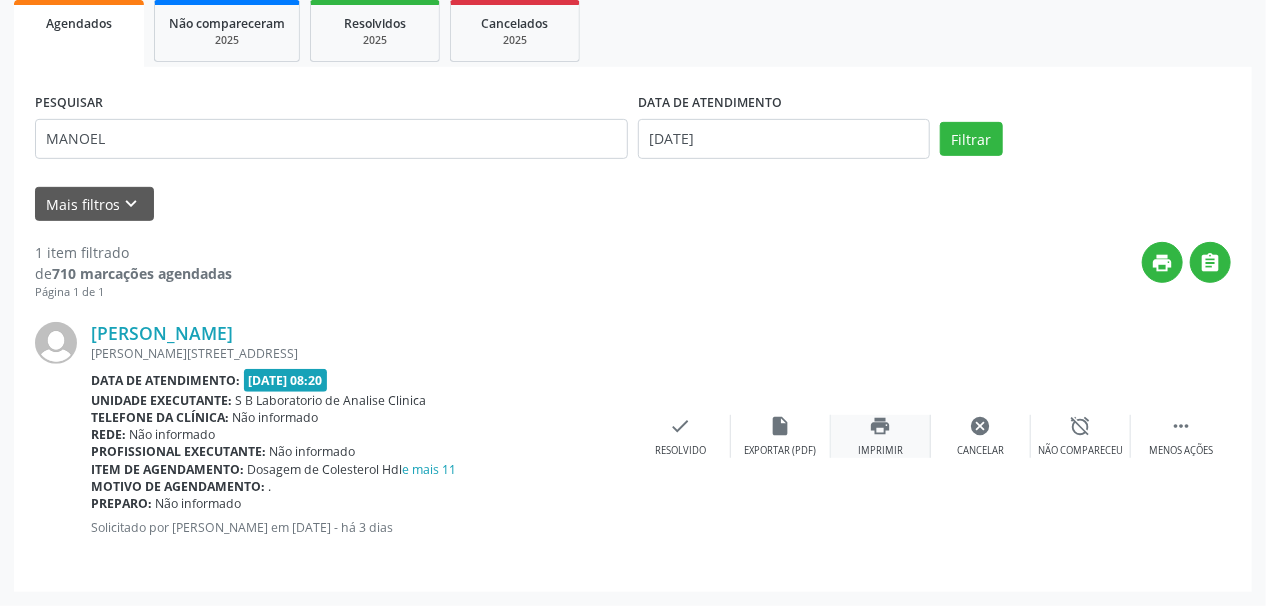 click on "print
Imprimir" at bounding box center [881, 436] 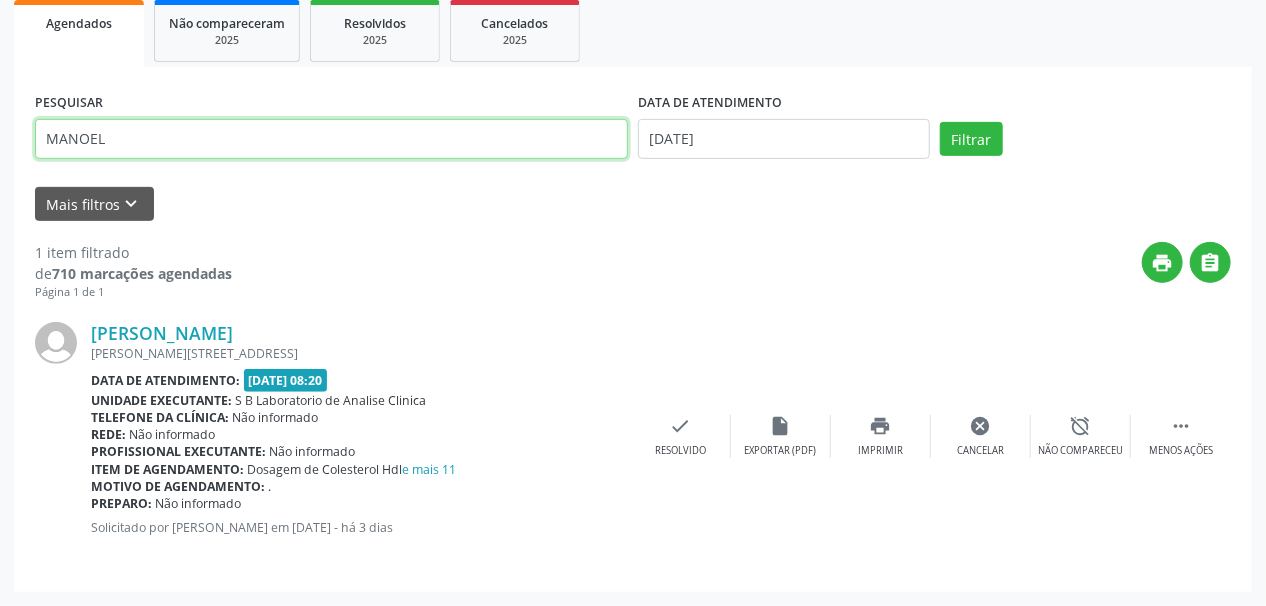 drag, startPoint x: 204, startPoint y: 156, endPoint x: 0, endPoint y: 147, distance: 204.19843 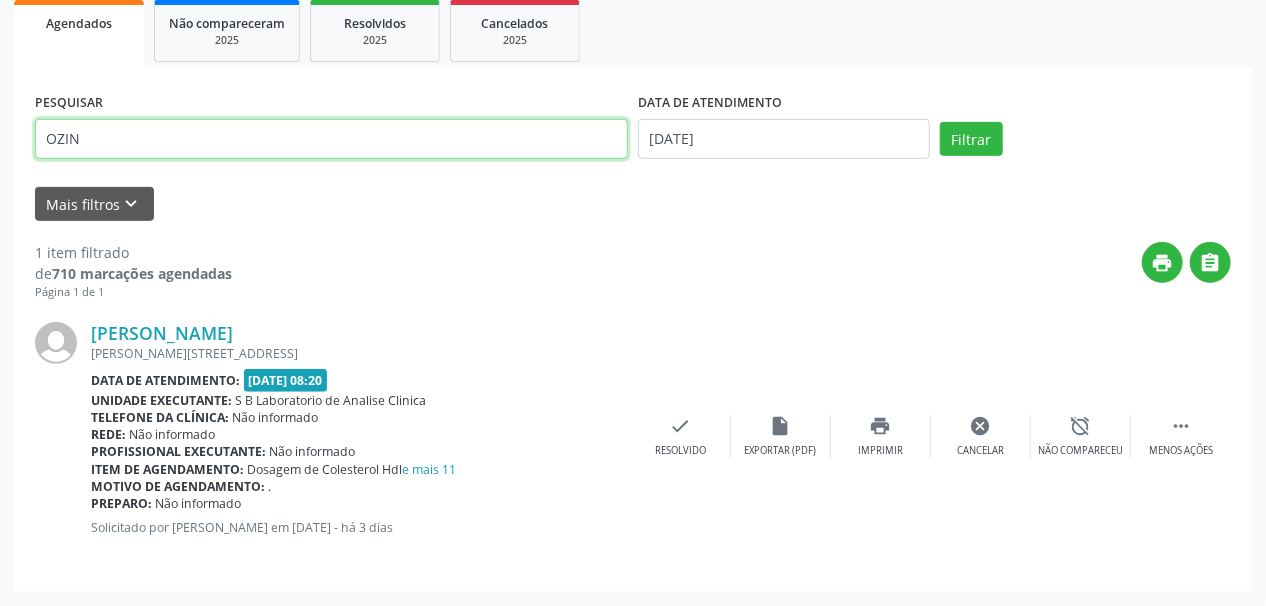 click on "Filtrar" at bounding box center (971, 139) 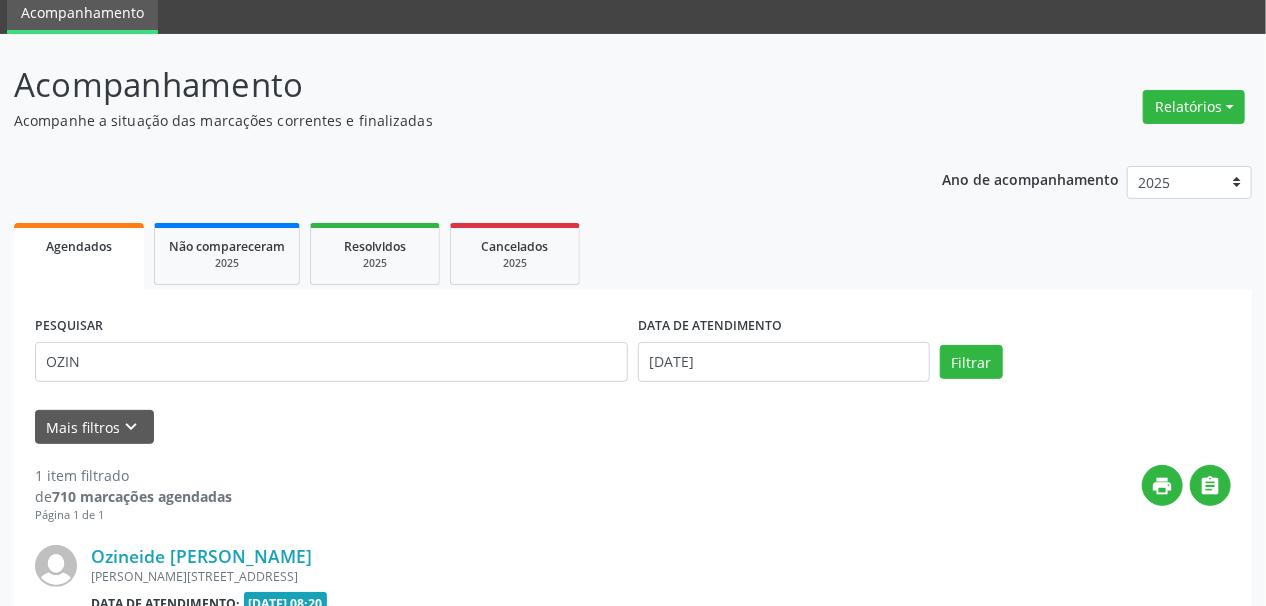 scroll, scrollTop: 299, scrollLeft: 0, axis: vertical 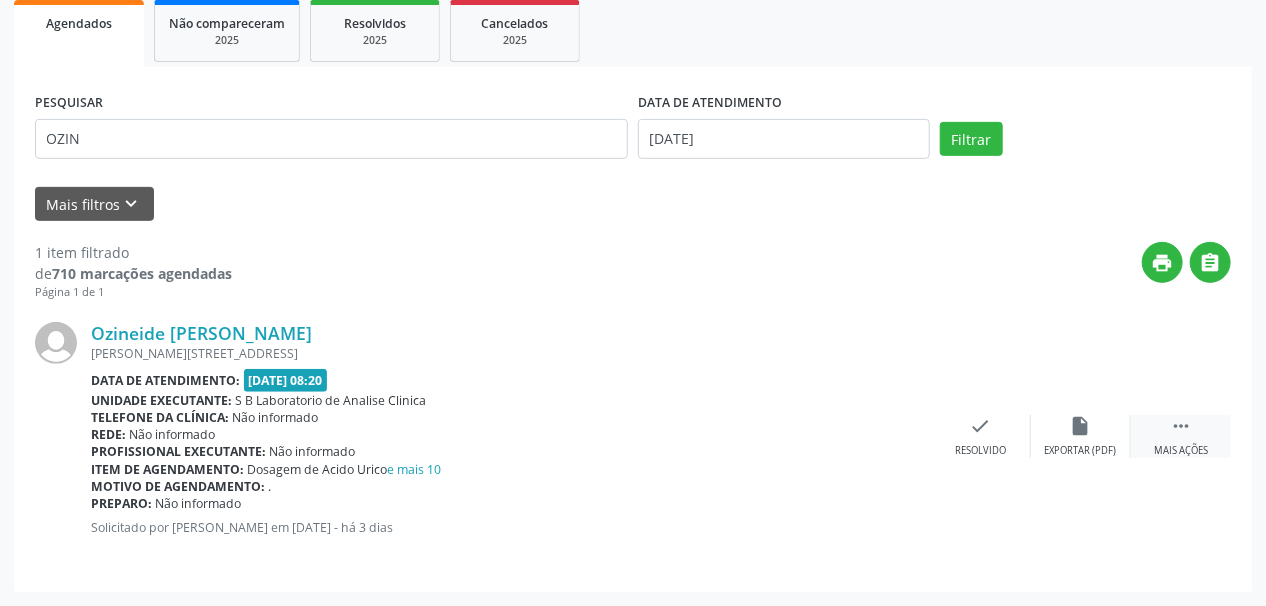 click on "
Mais ações" at bounding box center [1181, 436] 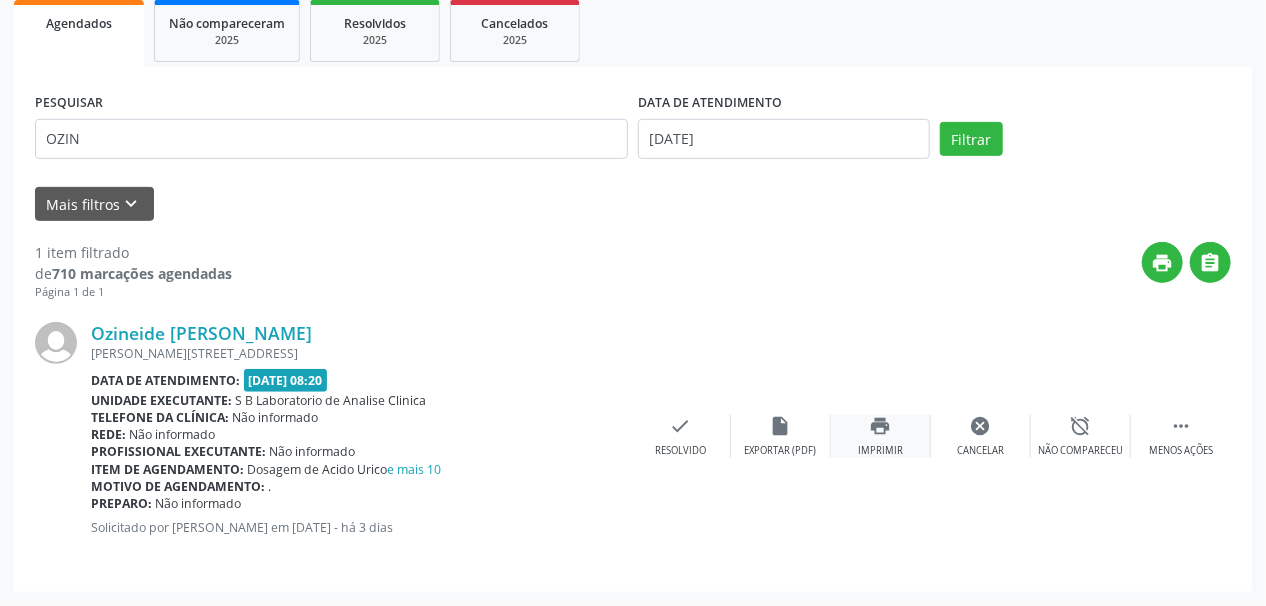 click on "print" at bounding box center (881, 426) 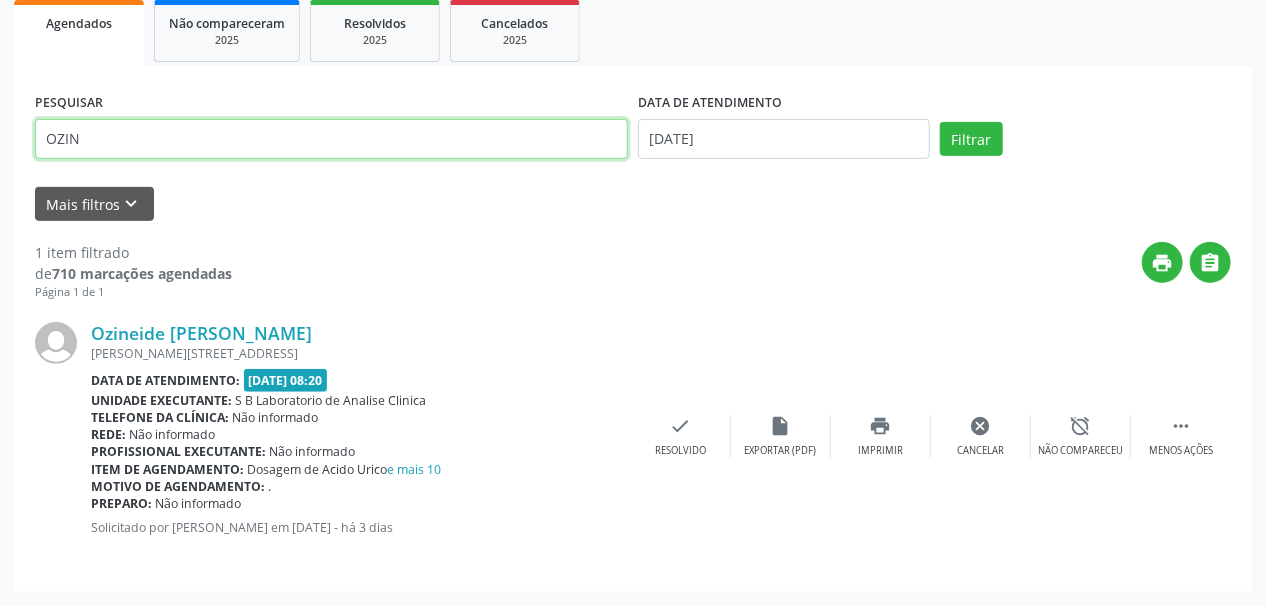 drag, startPoint x: 192, startPoint y: 153, endPoint x: 130, endPoint y: 257, distance: 121.07848 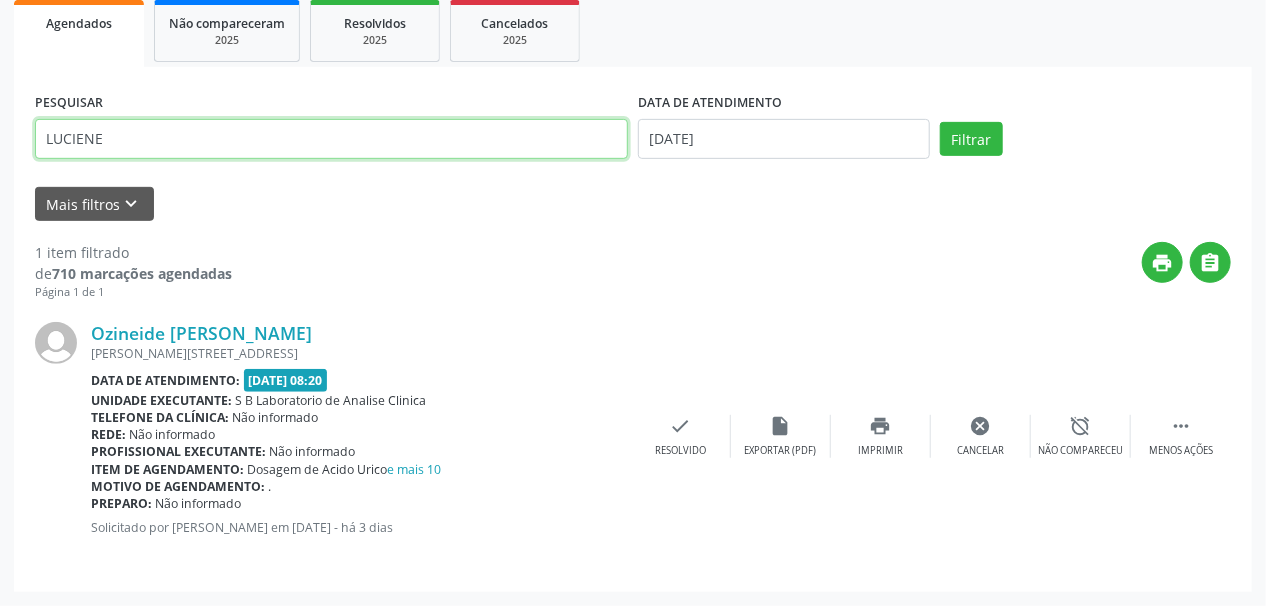 click on "Filtrar" at bounding box center (971, 139) 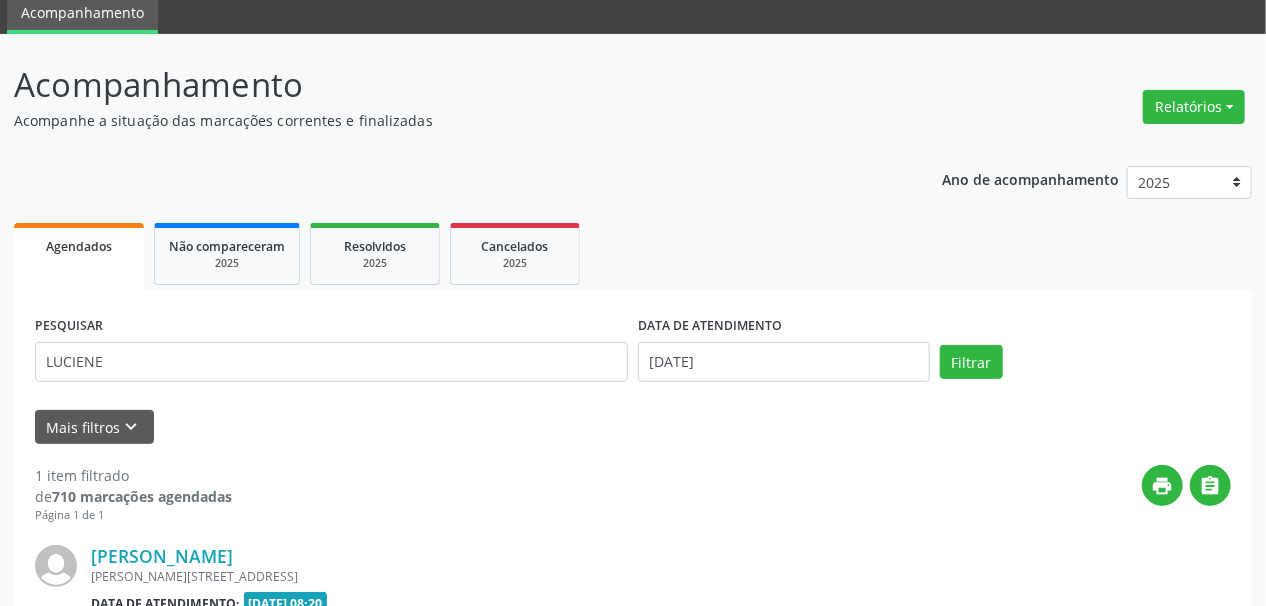 scroll, scrollTop: 299, scrollLeft: 0, axis: vertical 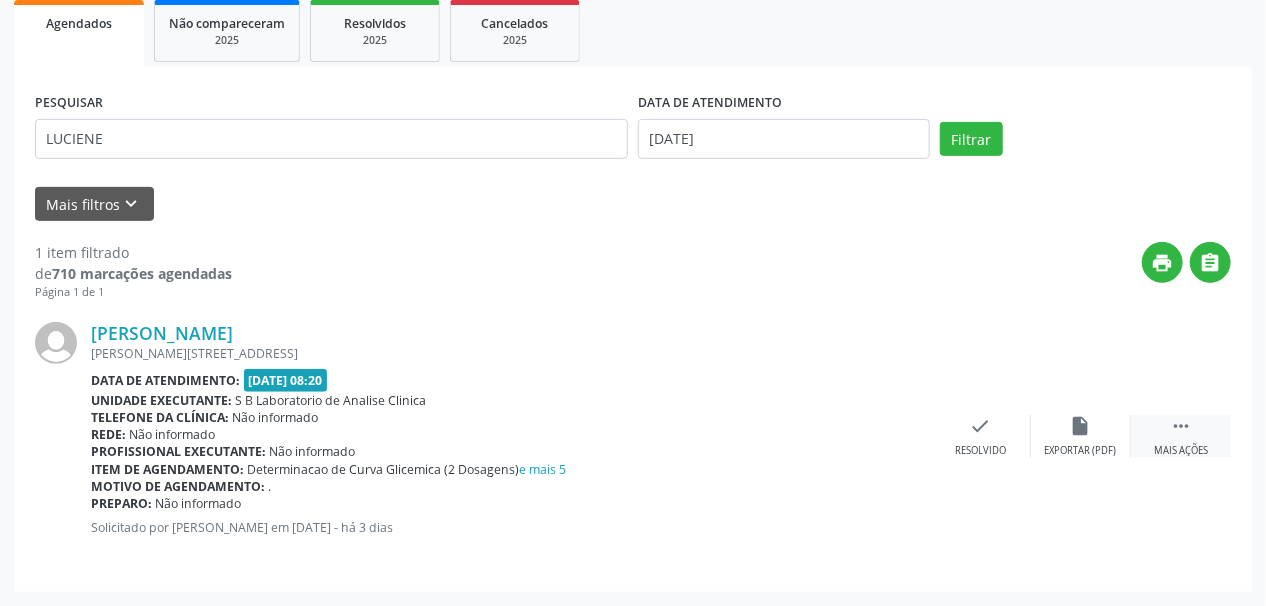 click on "" at bounding box center [1181, 426] 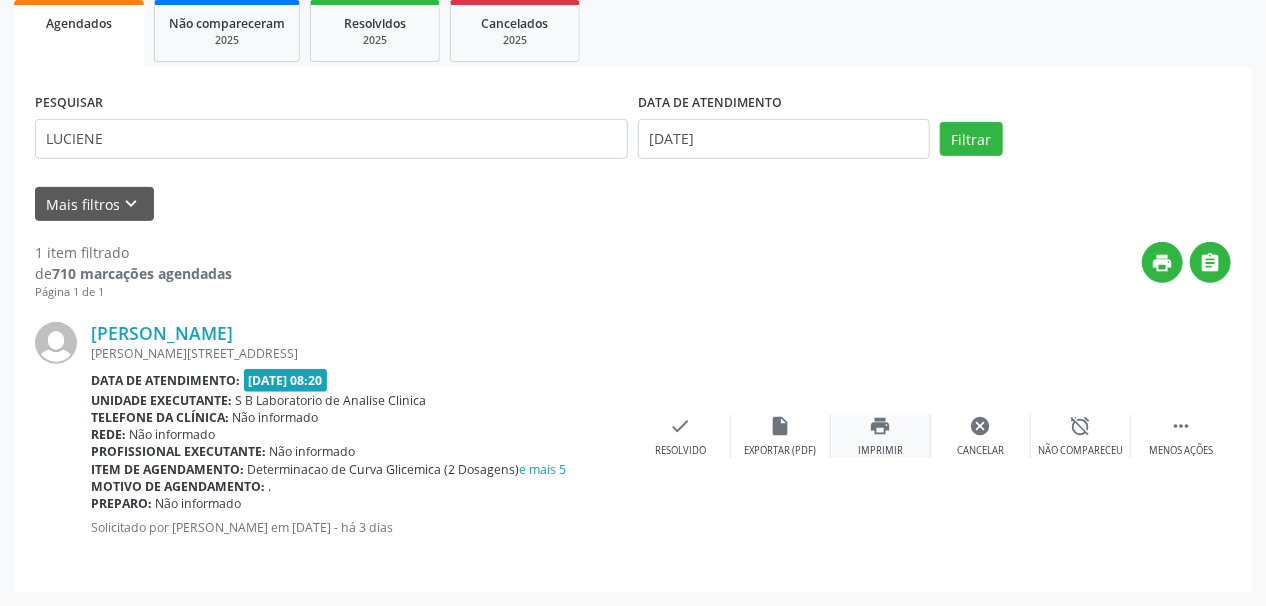 click on "print" at bounding box center [881, 426] 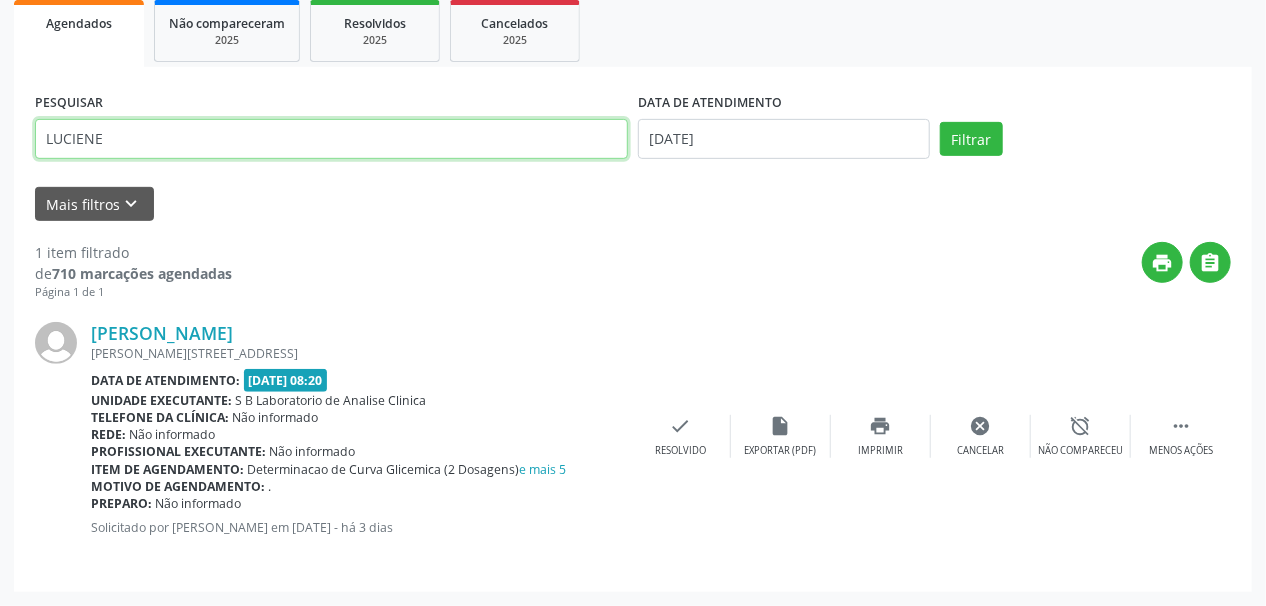 click on "Acompanhamento
Acompanhe a situação das marcações correntes e finalizadas
Relatórios
Agendamentos
Procedimentos realizados
Ano de acompanhamento
2025 2024   Agendados   Não compareceram
2025
Resolvidos
2025
Cancelados
2025
PESQUISAR
LUCIENE
DATA DE ATENDIMENTO
[DATE]
Filtrar
UNIDADE DE REFERÊNCIA
Selecione uma UBS
Todas as UBS   Usf do Mutirao   Usf Cohab   Usf Caicarinha da Penha Tauapiranga   Posto de Saude [PERSON_NAME]   Usf Borborema   Usf Bom Jesus I   Usf Ipsep   Usf Sao Cristovao   Usf Santa [PERSON_NAME]   Usf Cagep   Usf Caxixola   Usf Bom Jesus II   Usf Malhada Cortada   Usf [GEOGRAPHIC_DATA]   Usf Varzea Aabb   Usf Ipsep II   Usf Cohab II   Usf Varzinha   Usf Ipa Faz Nova   Usf Centro I   Usf [GEOGRAPHIC_DATA]   Usf [GEOGRAPHIC_DATA] [GEOGRAPHIC_DATA]" at bounding box center [633, 208] 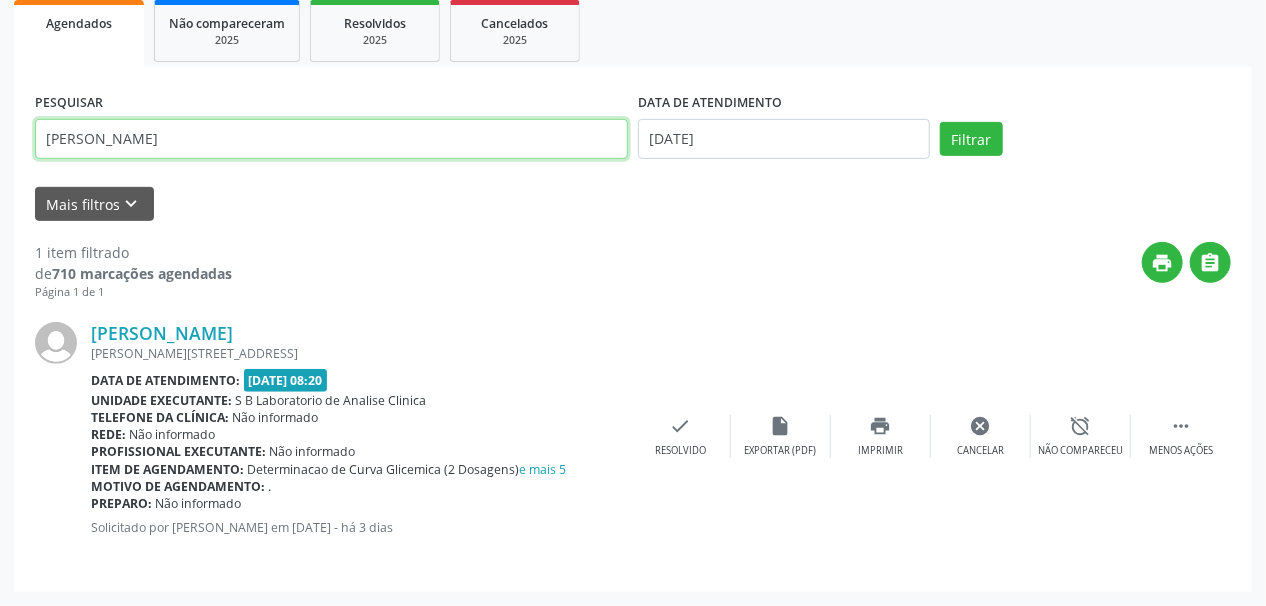 click on "Filtrar" at bounding box center (971, 139) 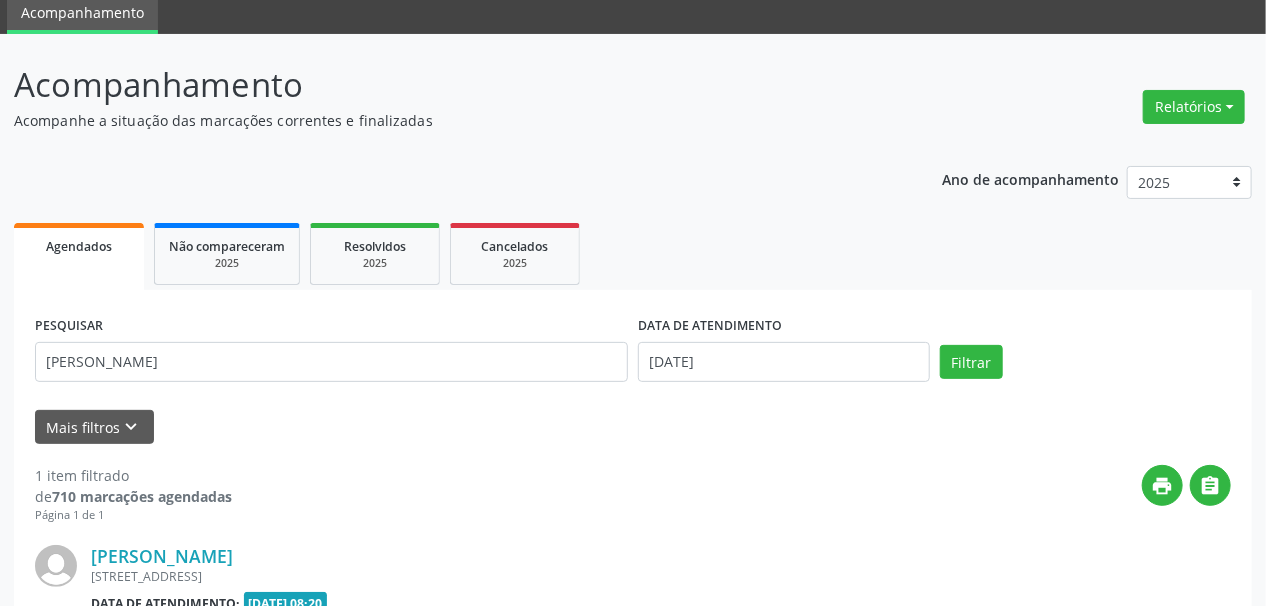 scroll, scrollTop: 299, scrollLeft: 0, axis: vertical 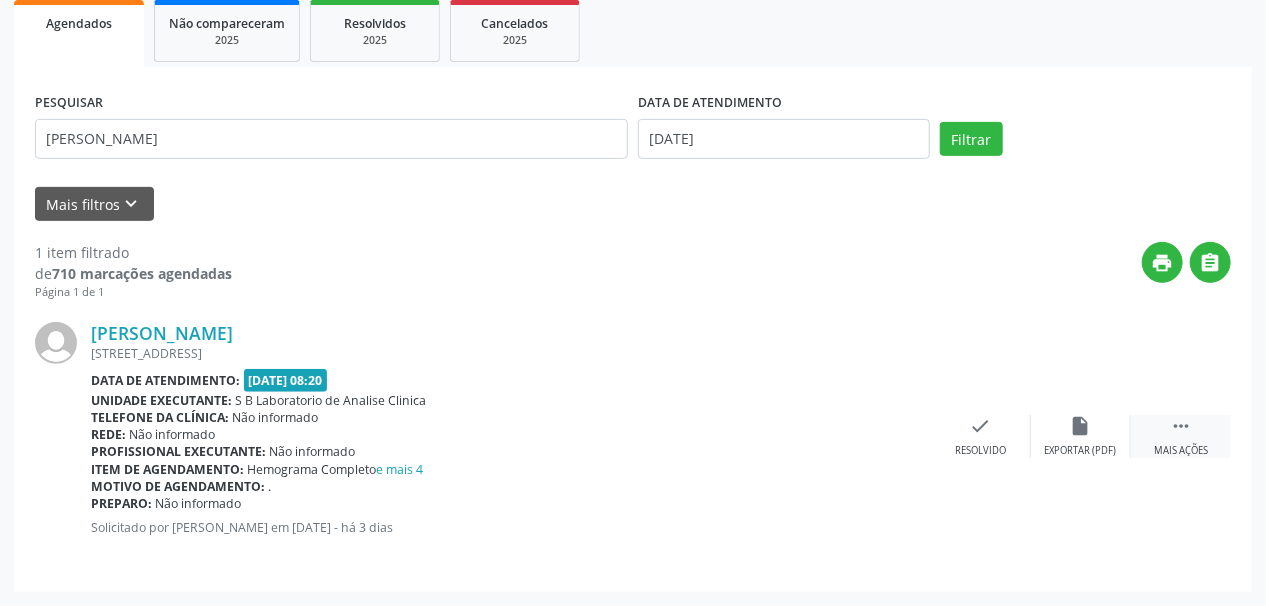 click on "
Mais ações" at bounding box center (1181, 436) 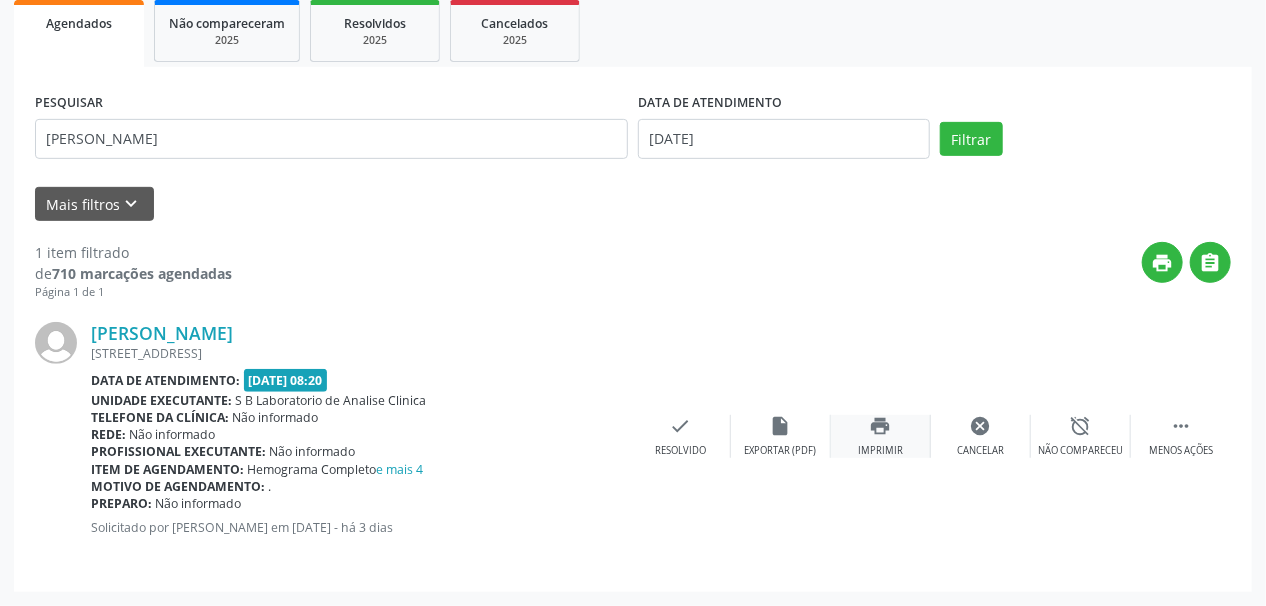 click on "print
Imprimir" at bounding box center (881, 436) 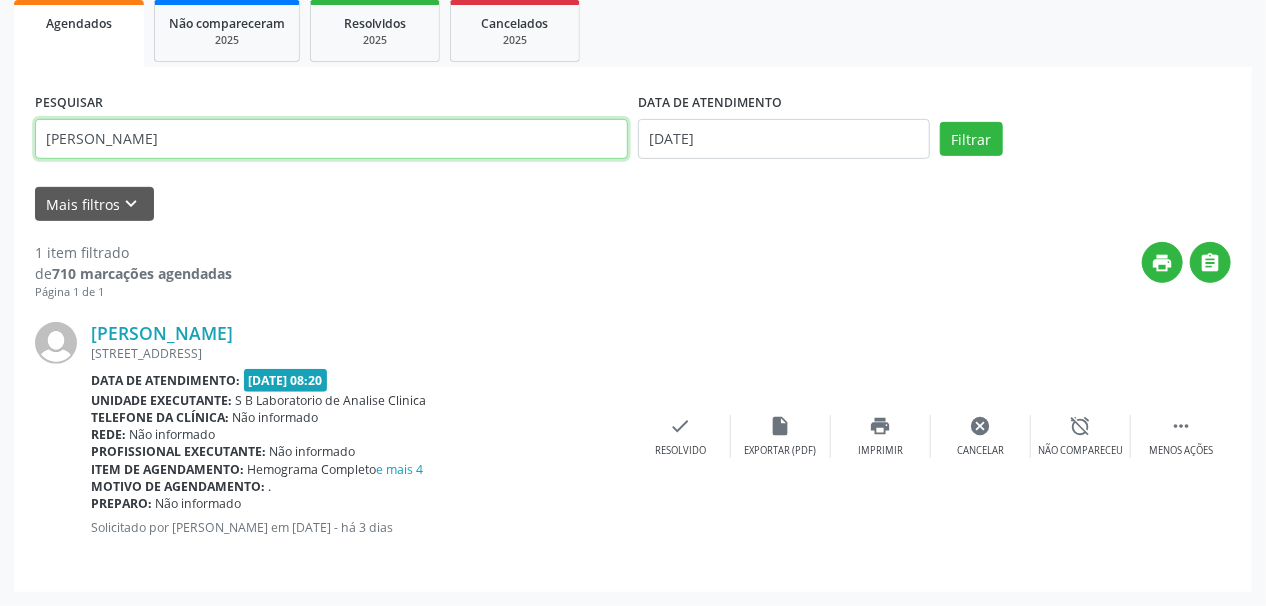 drag, startPoint x: 155, startPoint y: 146, endPoint x: 0, endPoint y: 143, distance: 155.02902 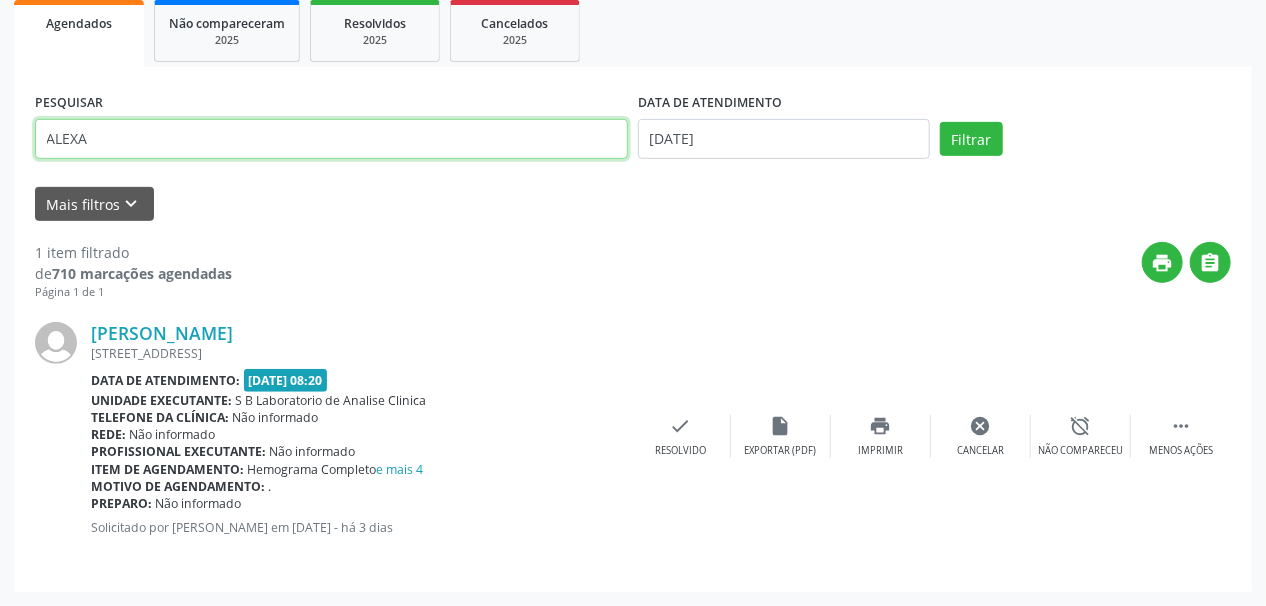 click on "Filtrar" at bounding box center [971, 139] 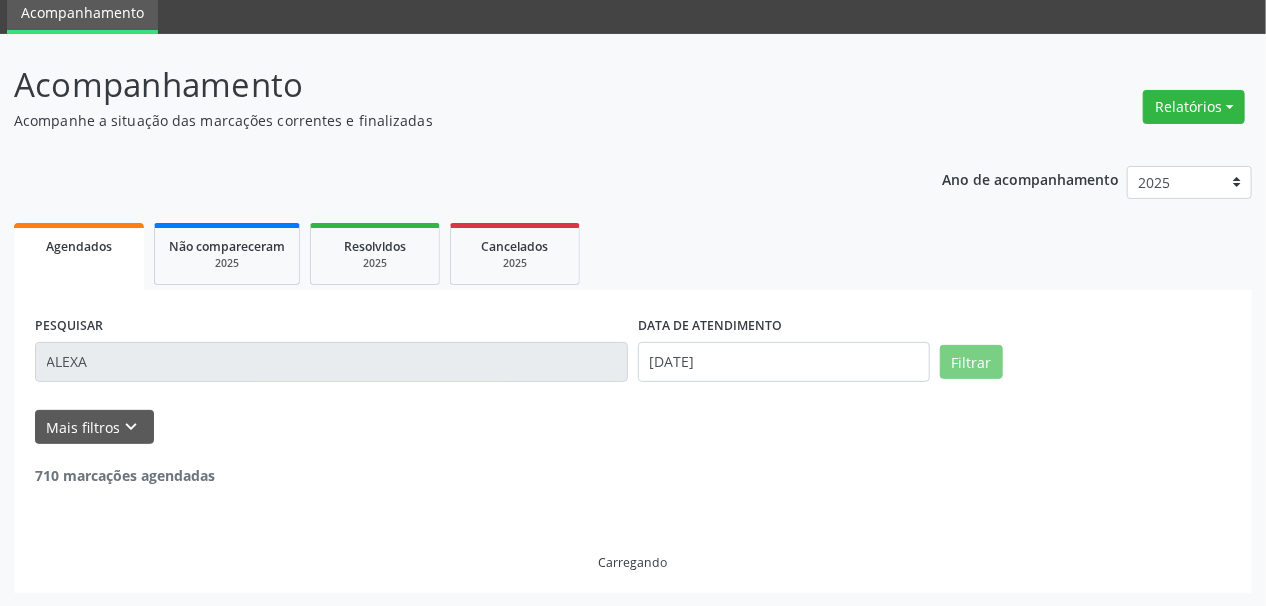 scroll, scrollTop: 12, scrollLeft: 0, axis: vertical 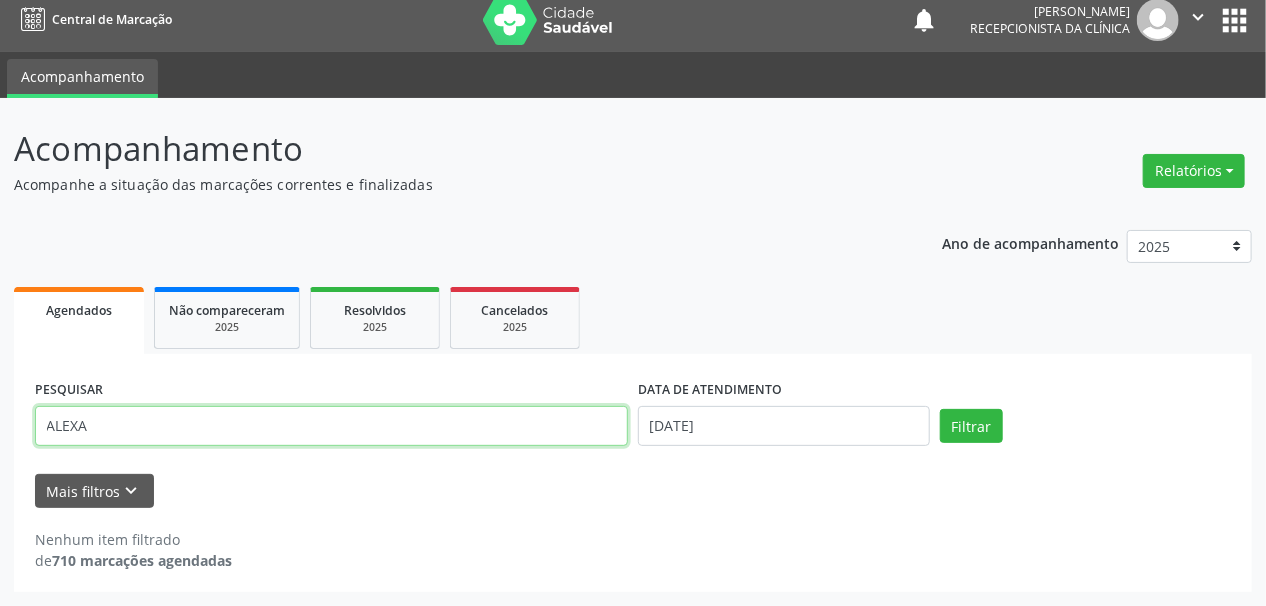 drag, startPoint x: 141, startPoint y: 438, endPoint x: 0, endPoint y: 450, distance: 141.50972 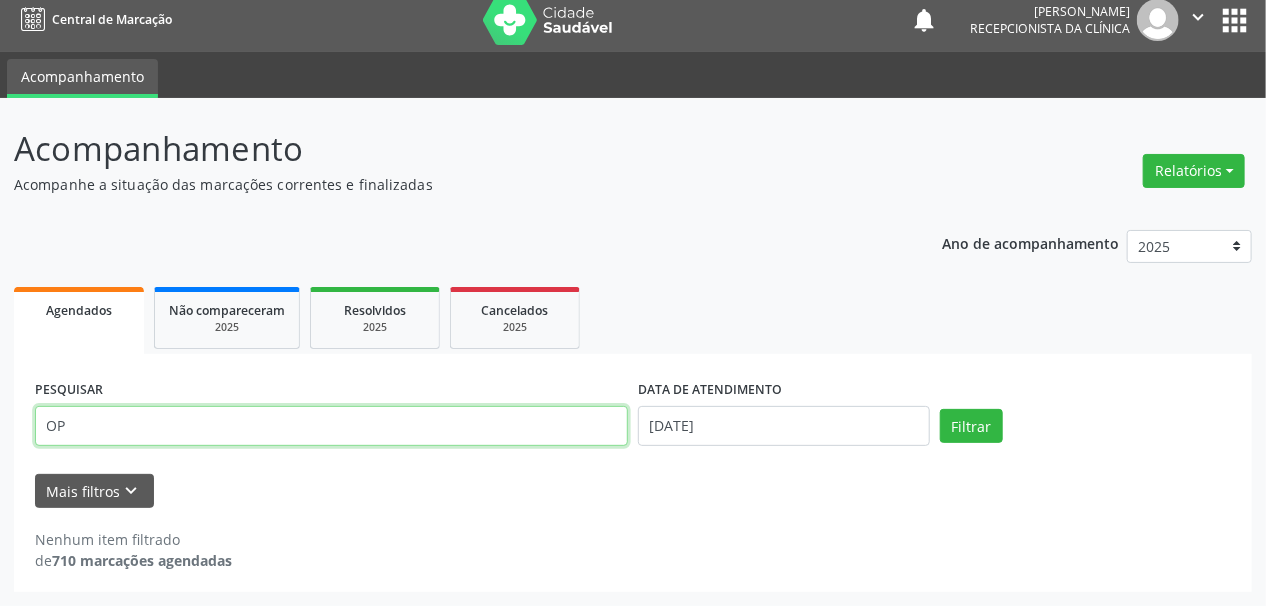 type on "O" 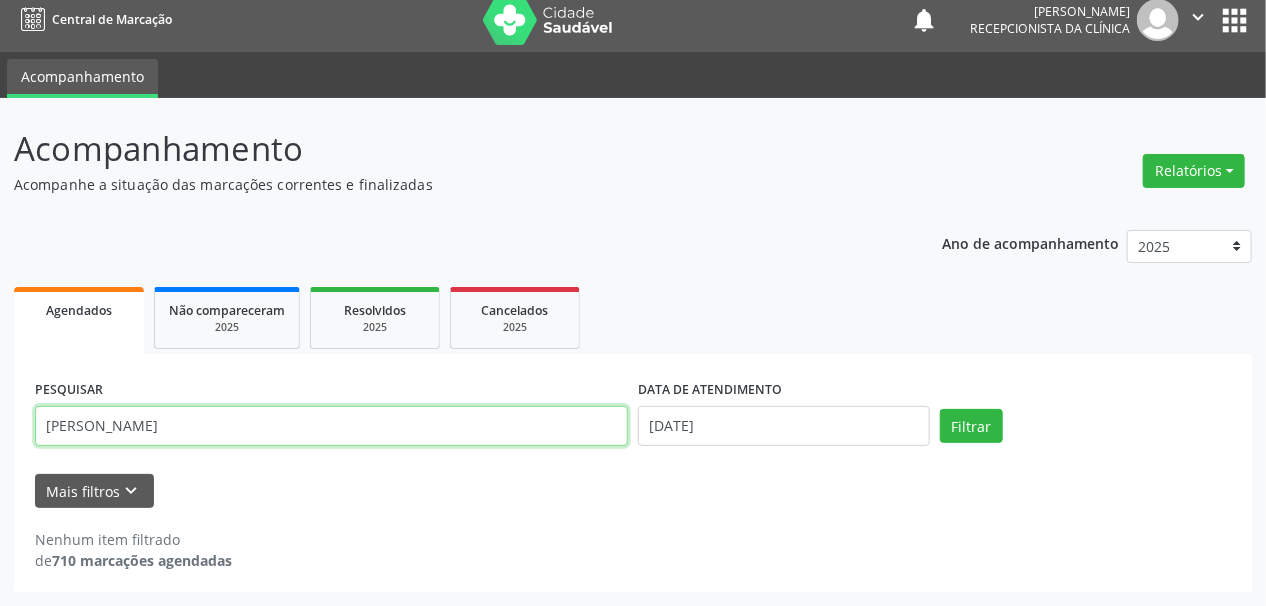 click on "Filtrar" at bounding box center [971, 426] 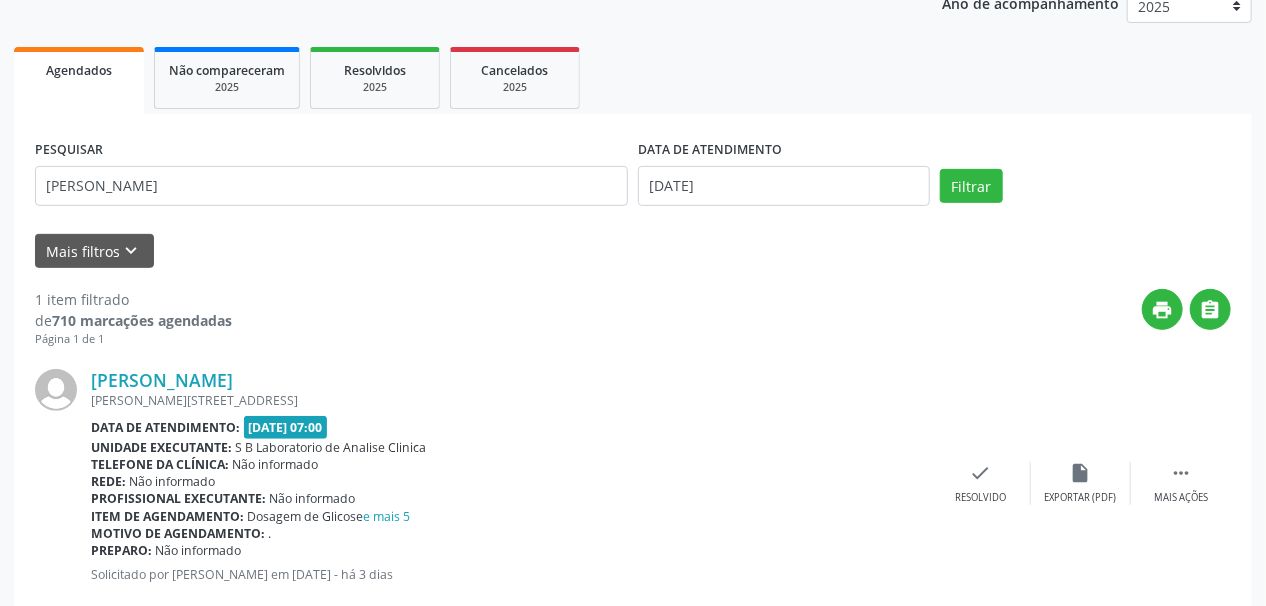 scroll, scrollTop: 299, scrollLeft: 0, axis: vertical 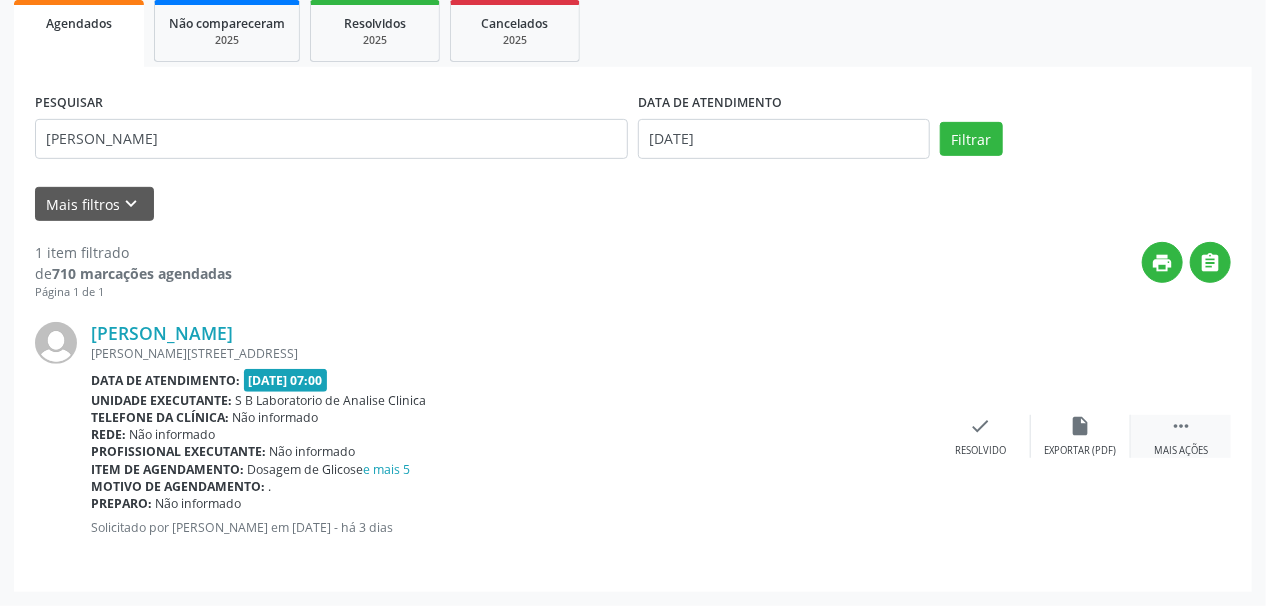 click on "
Mais ações" at bounding box center (1181, 436) 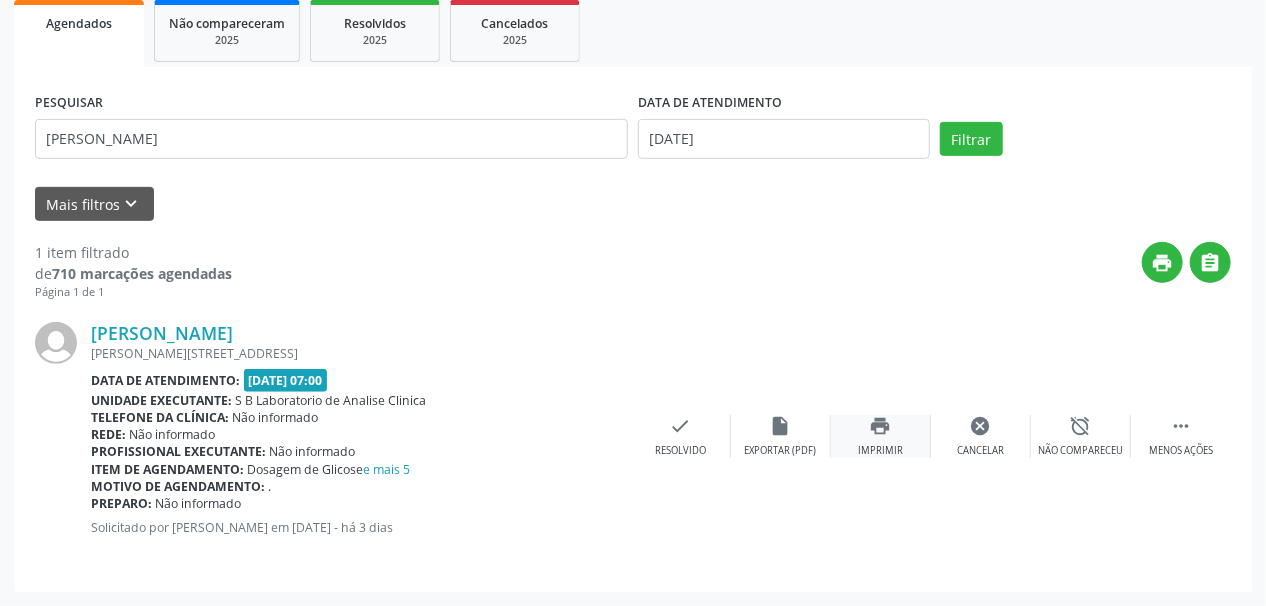 click on "print
Imprimir" at bounding box center (881, 436) 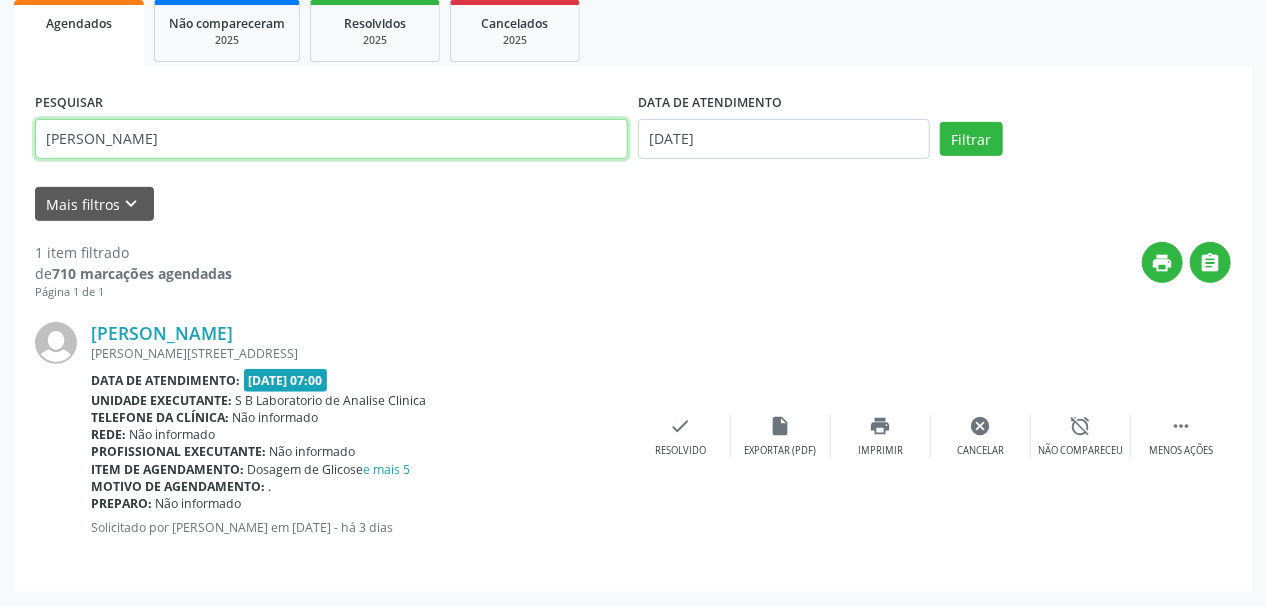 drag, startPoint x: 209, startPoint y: 127, endPoint x: 0, endPoint y: 164, distance: 212.24985 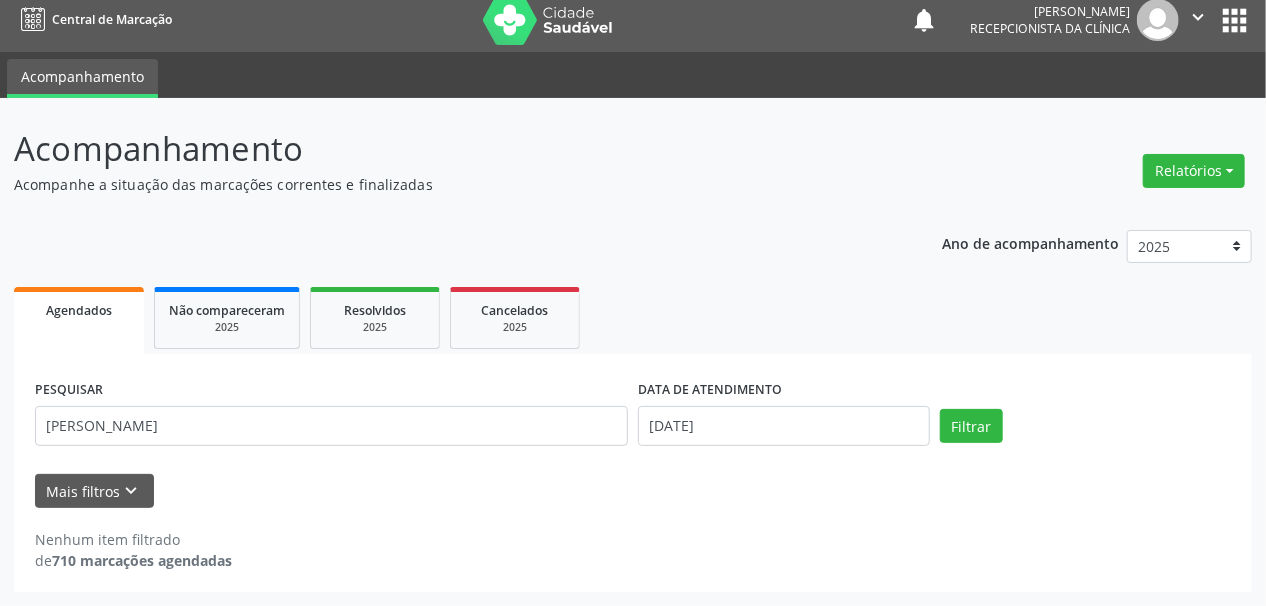 scroll, scrollTop: 12, scrollLeft: 0, axis: vertical 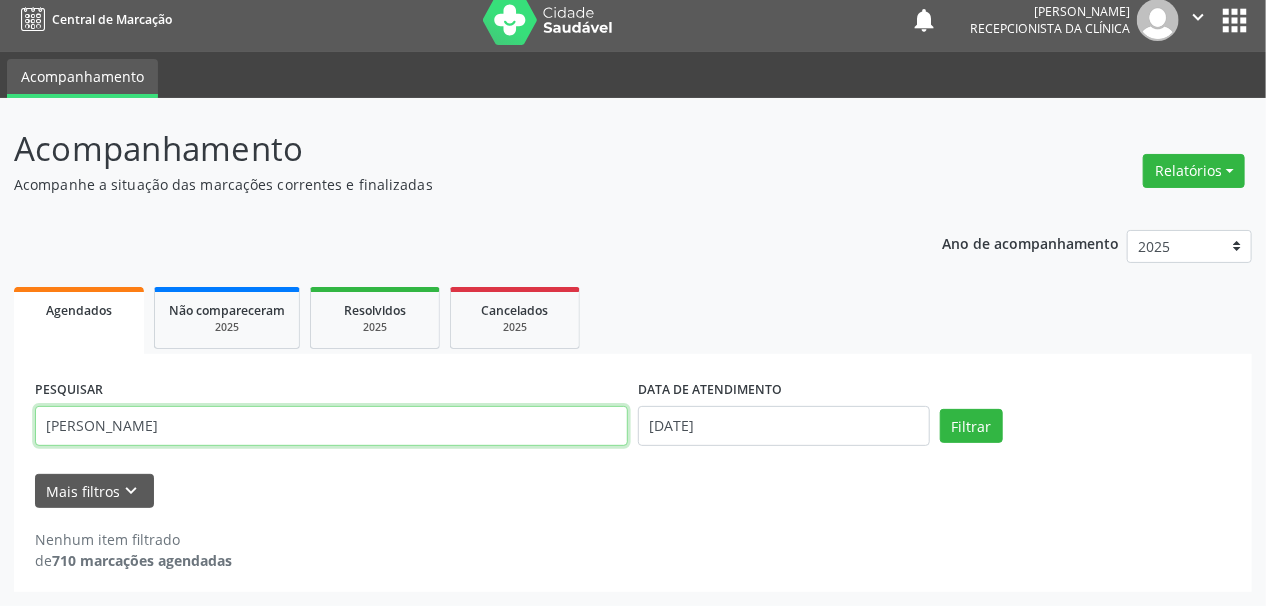 drag, startPoint x: 243, startPoint y: 420, endPoint x: 0, endPoint y: 402, distance: 243.66576 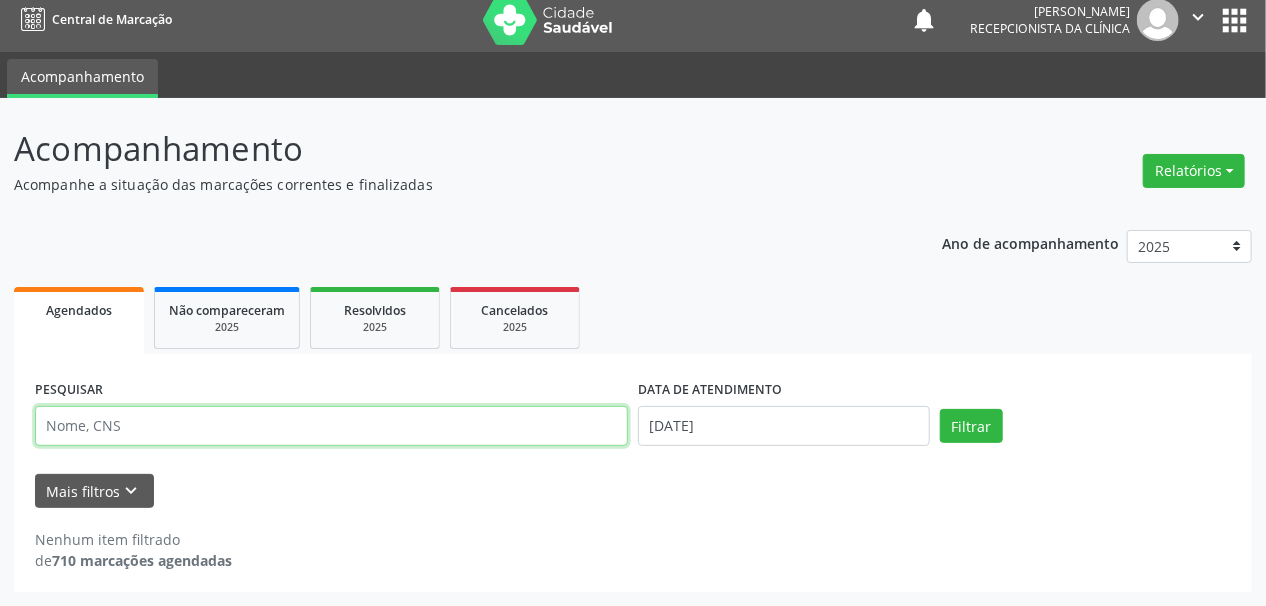 type 